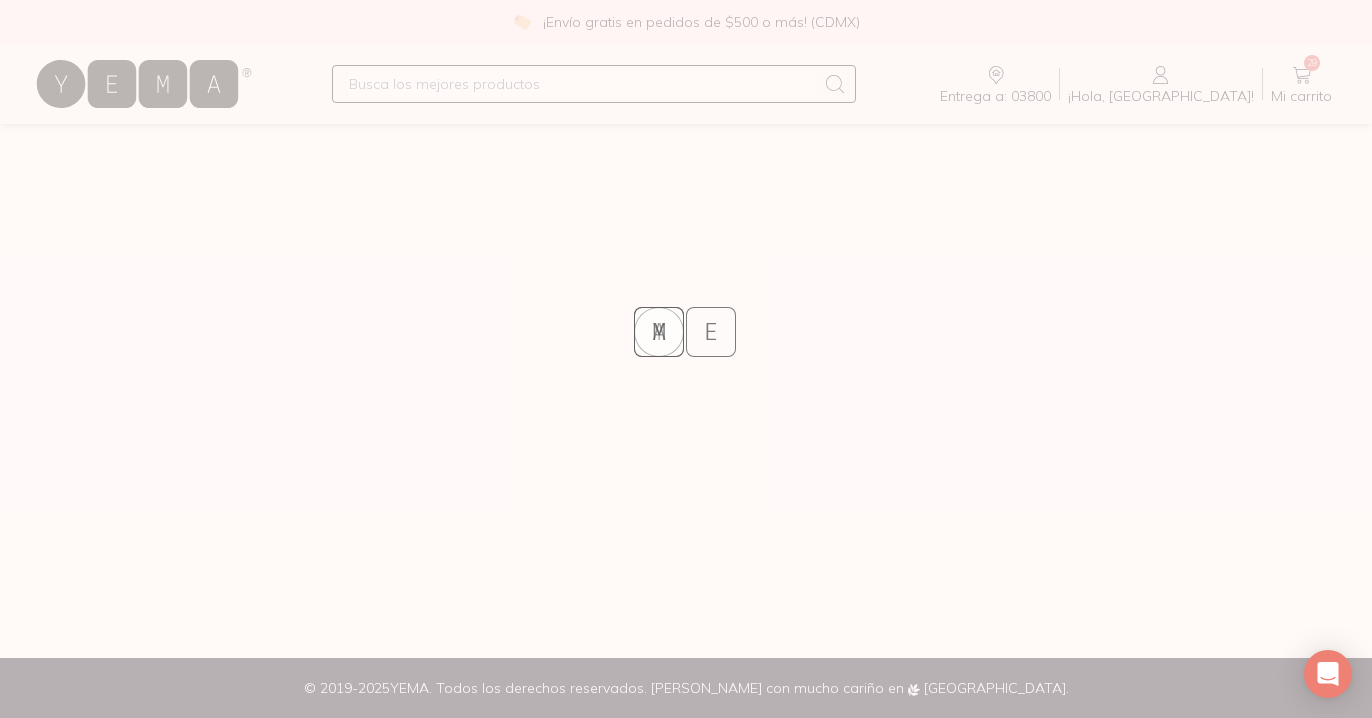 scroll, scrollTop: 0, scrollLeft: 0, axis: both 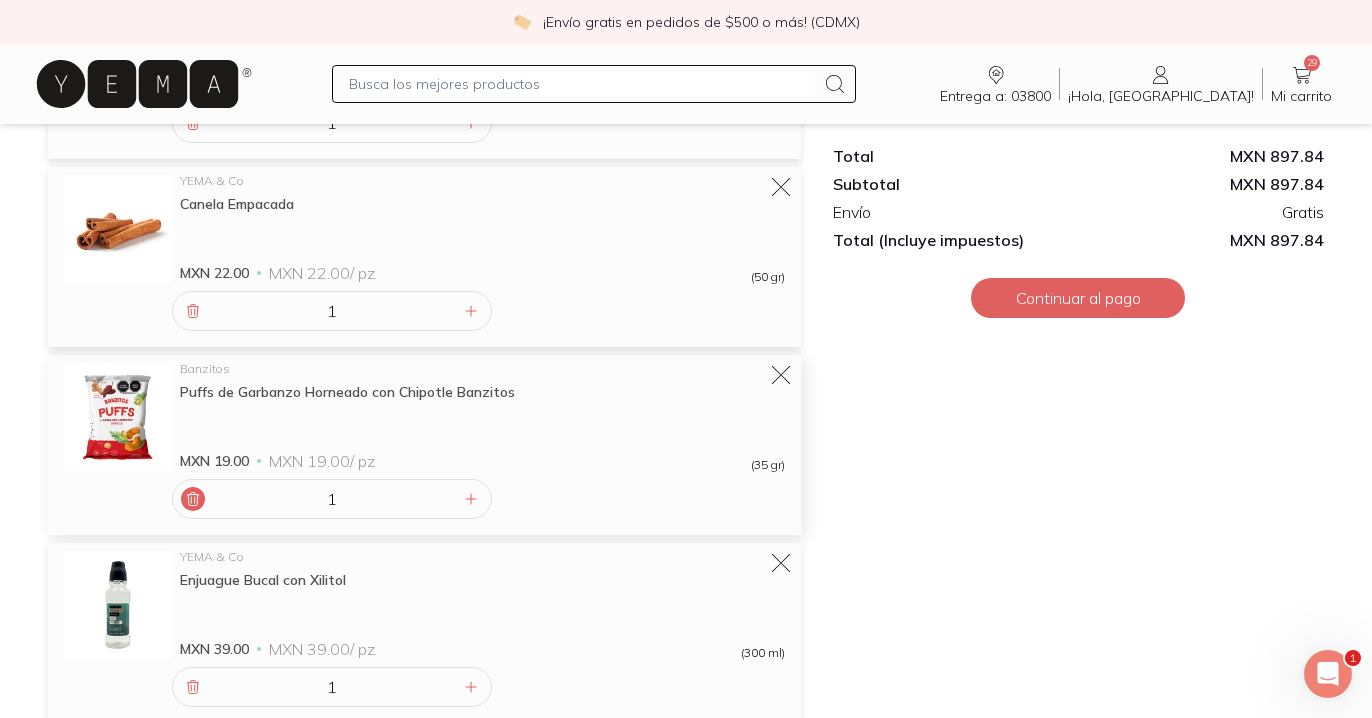 click 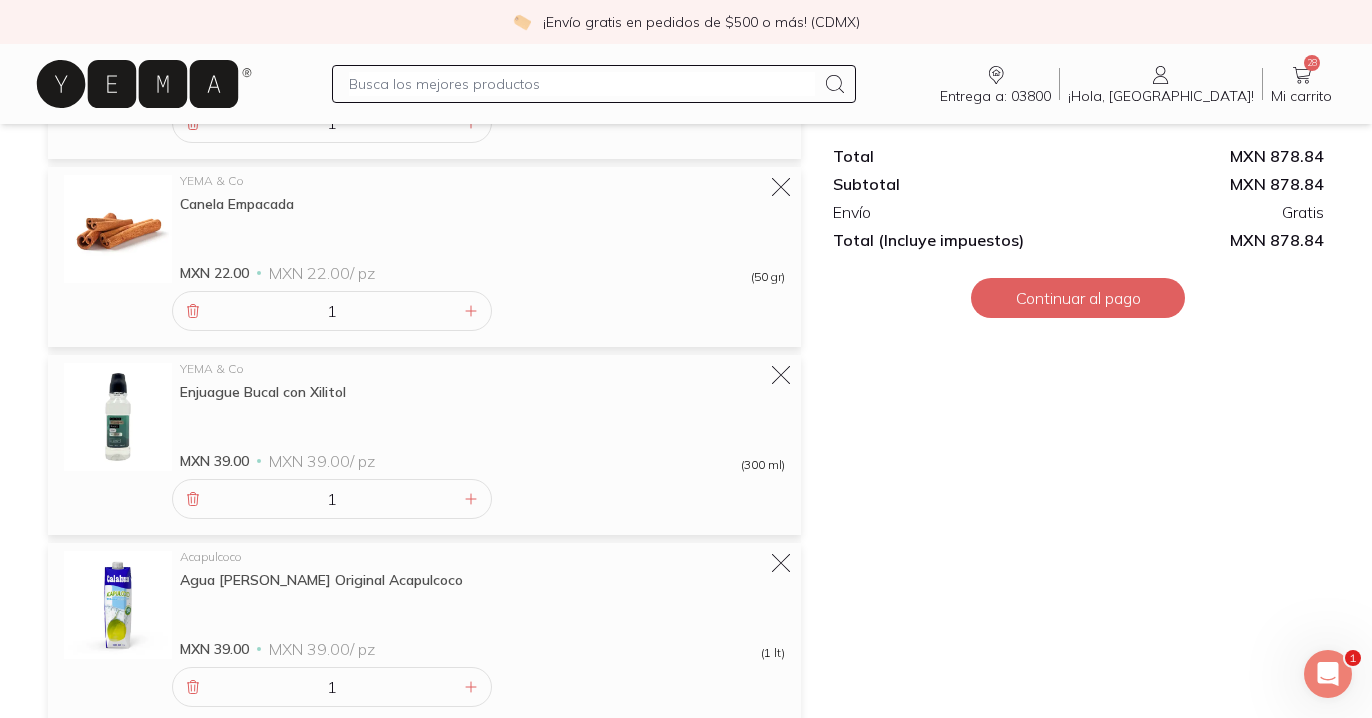 scroll, scrollTop: 1493, scrollLeft: 0, axis: vertical 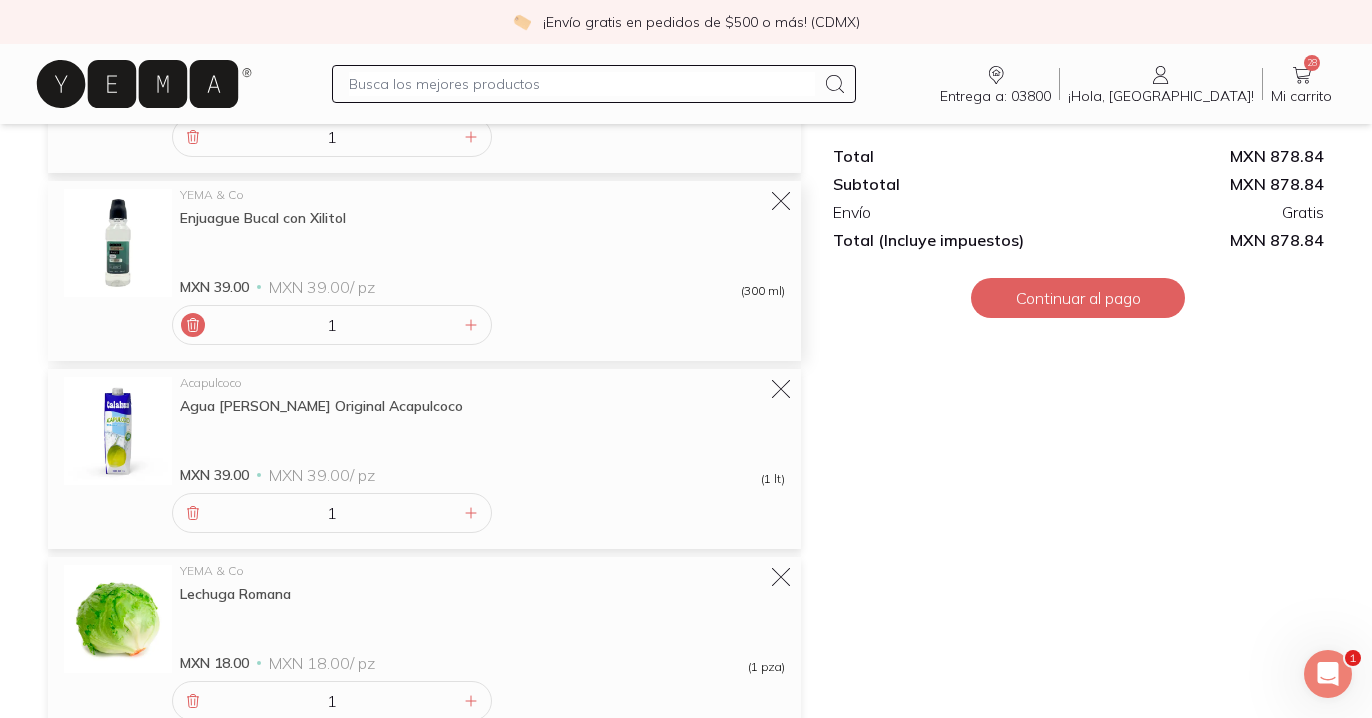 click 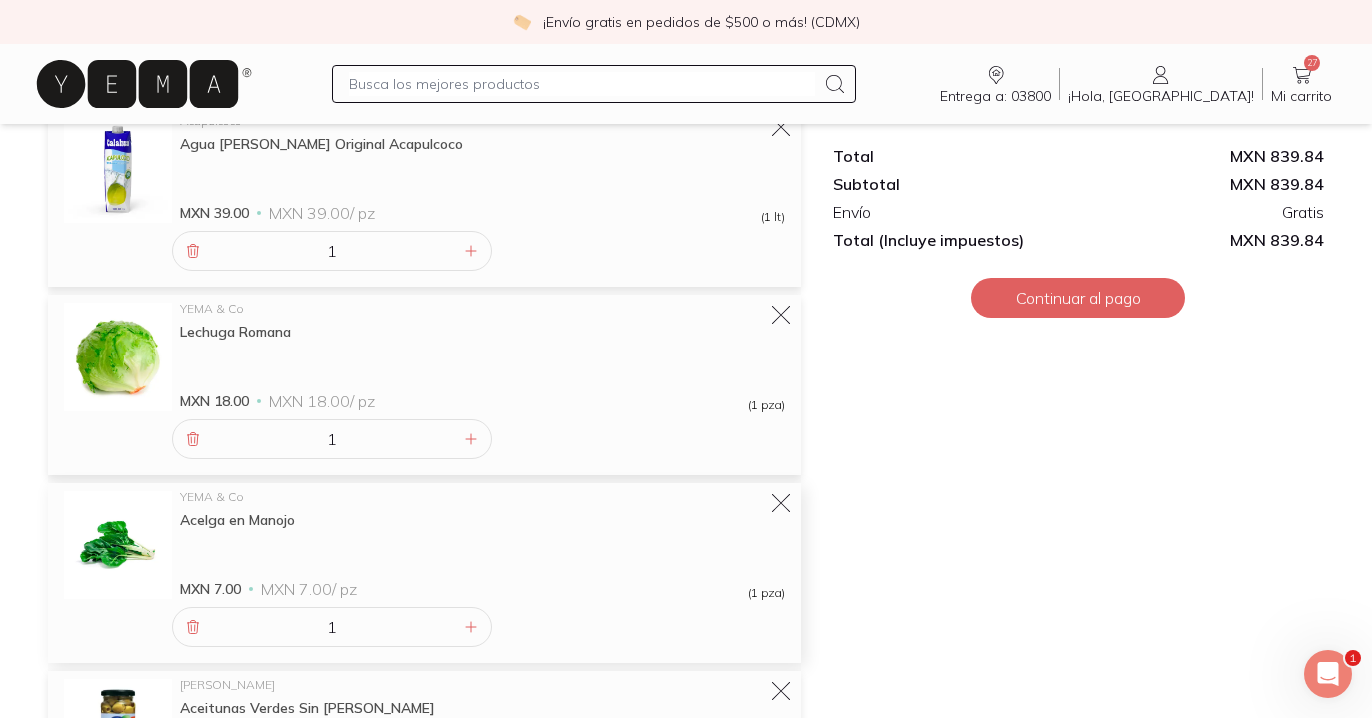 scroll, scrollTop: 1569, scrollLeft: 0, axis: vertical 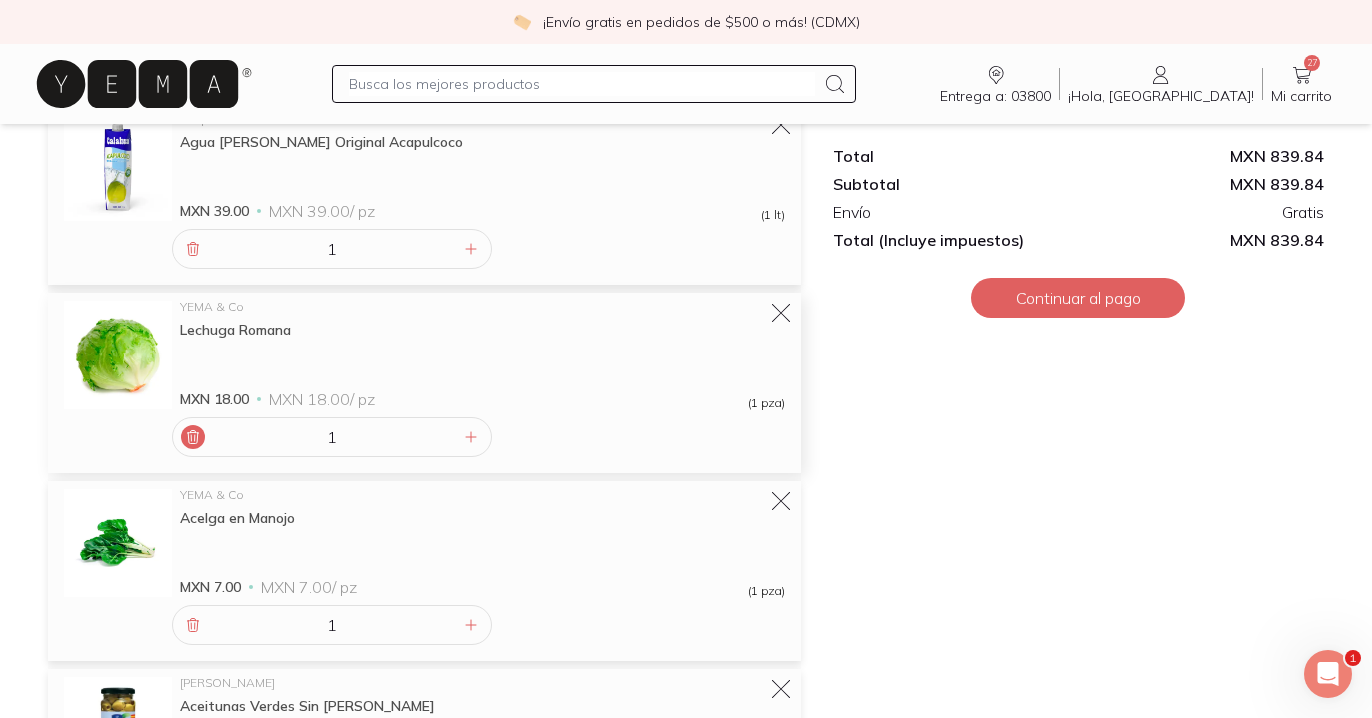 click 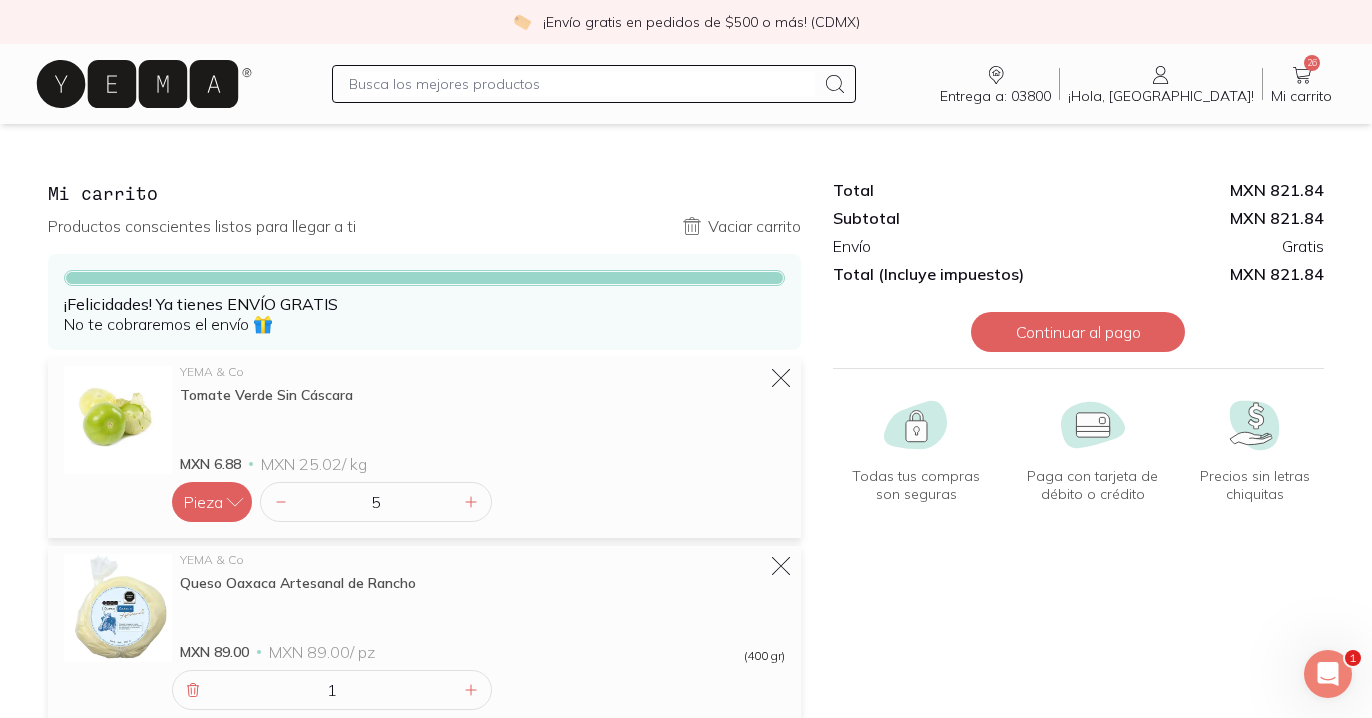 scroll, scrollTop: 0, scrollLeft: 0, axis: both 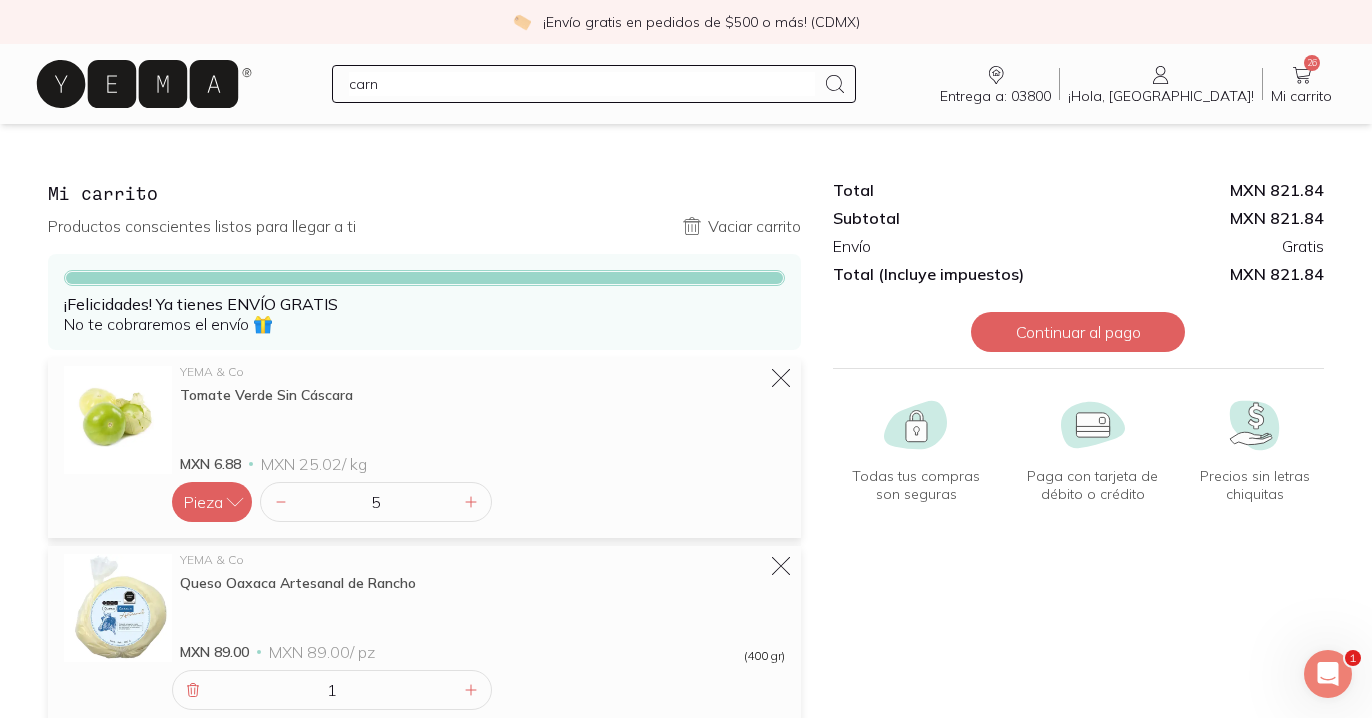 type on "carne" 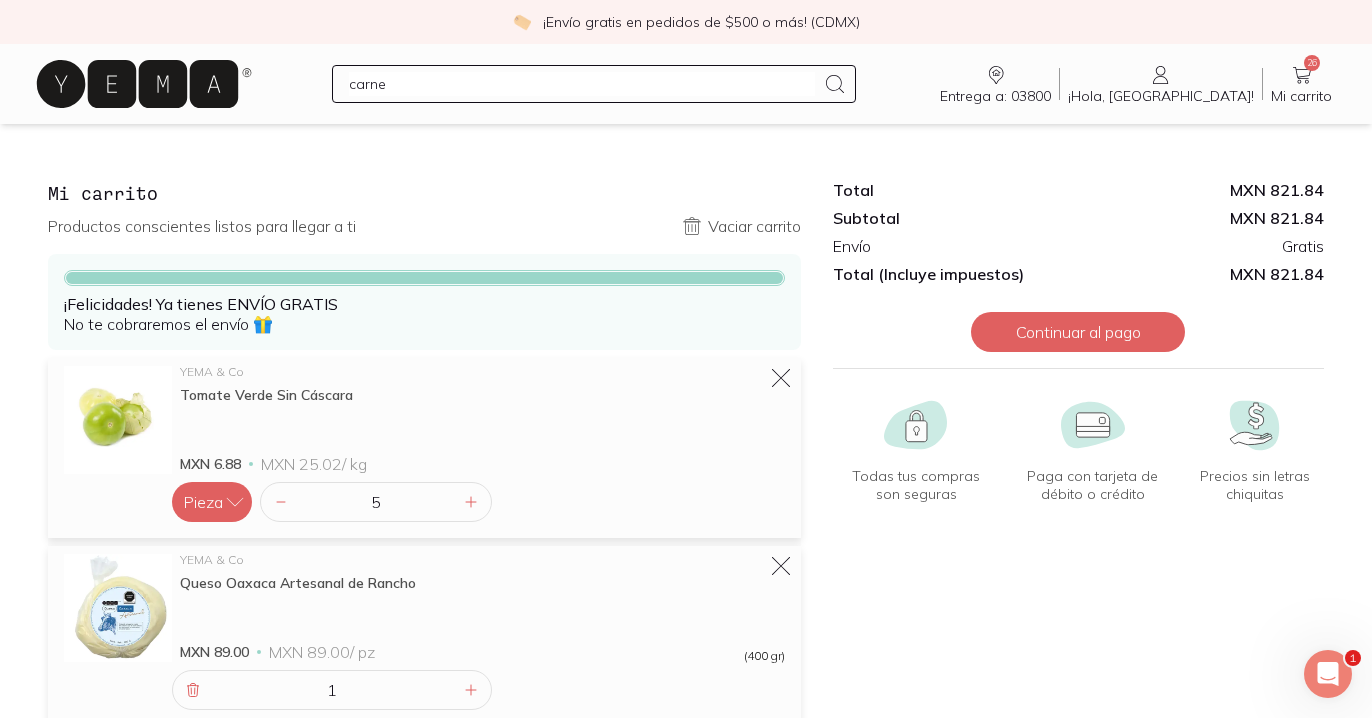 type 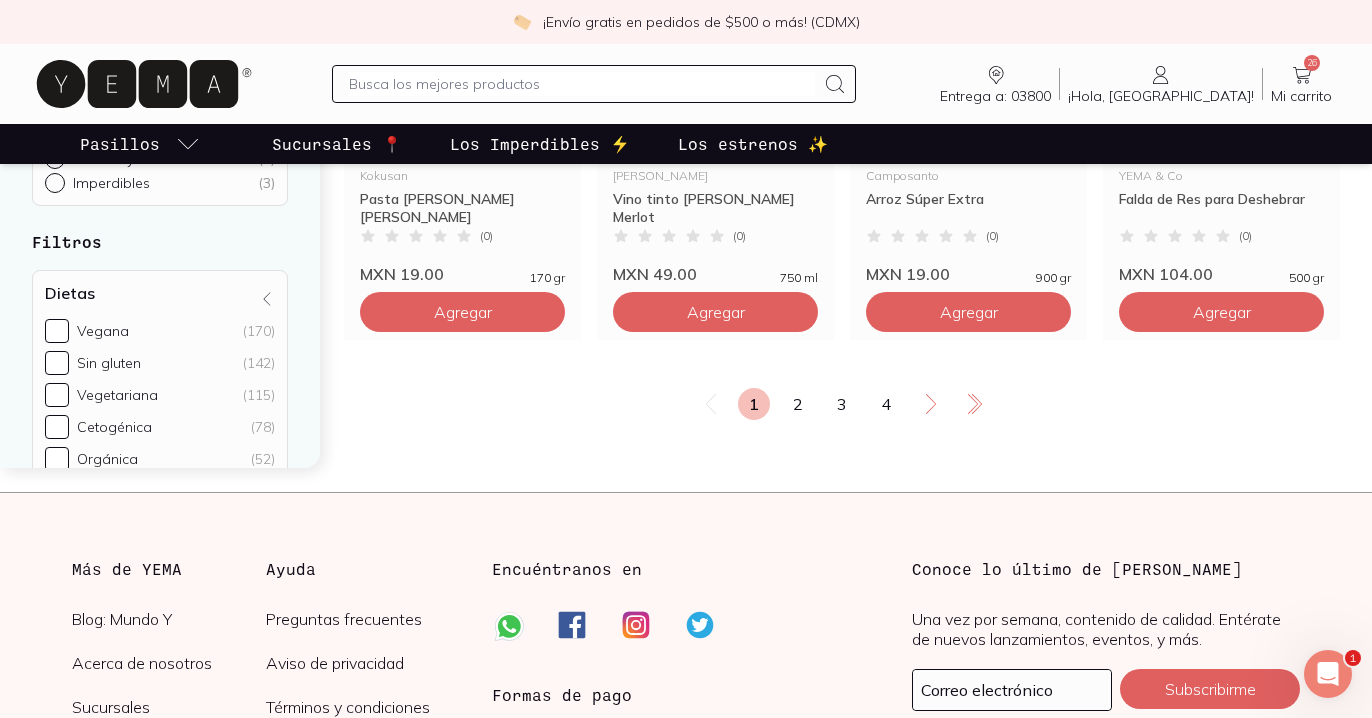 scroll, scrollTop: 2466, scrollLeft: 0, axis: vertical 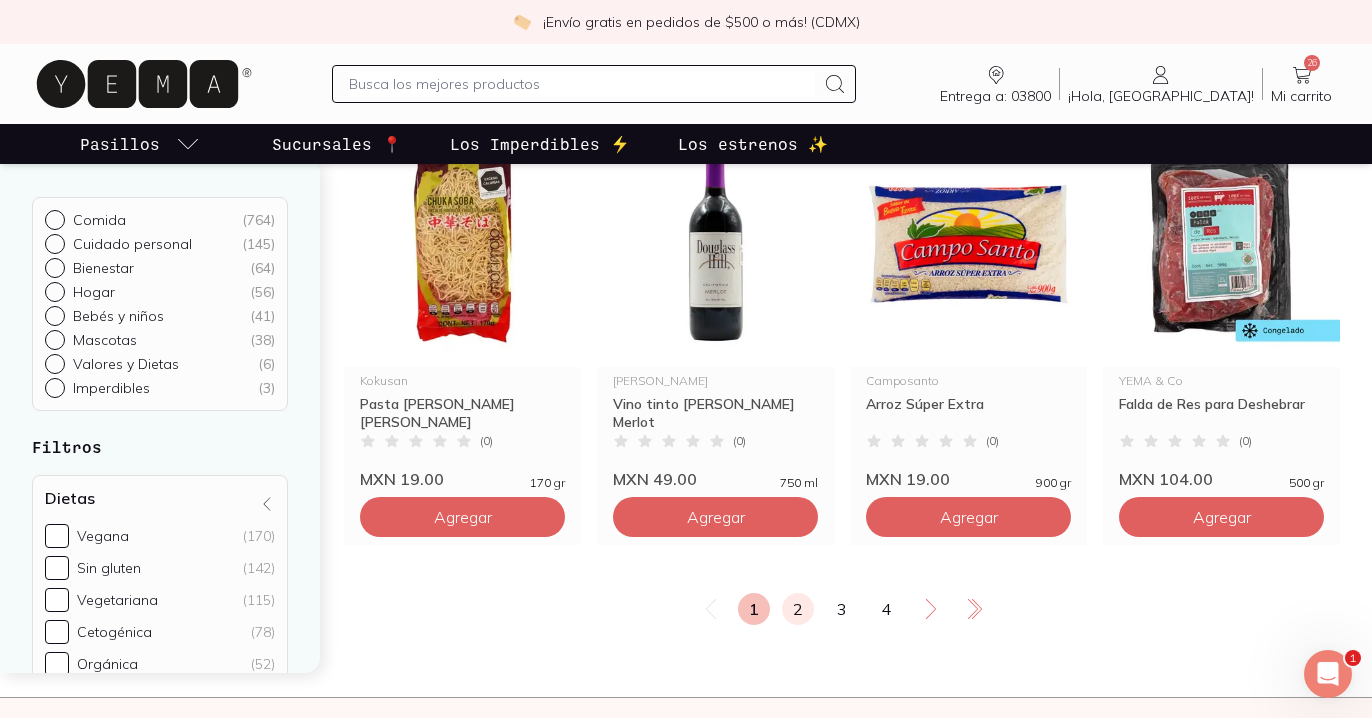 click on "2" at bounding box center (798, 609) 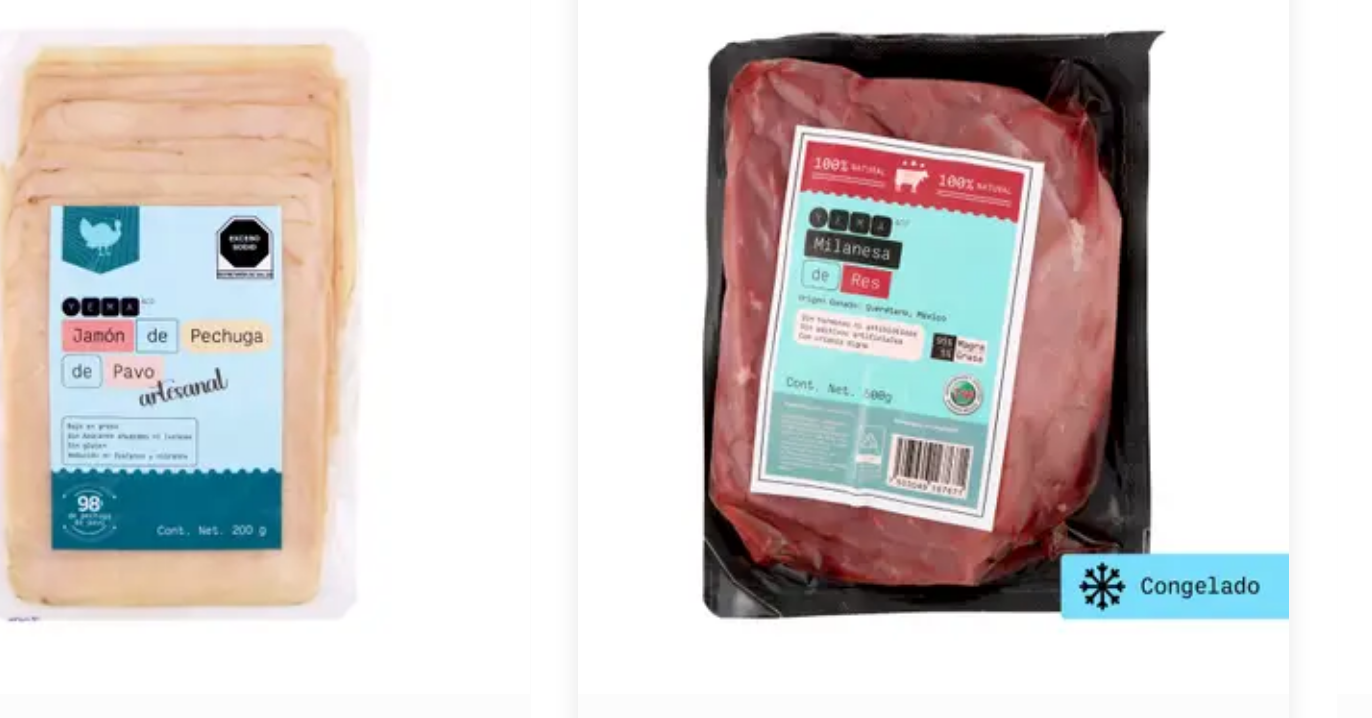 scroll, scrollTop: 1073, scrollLeft: 0, axis: vertical 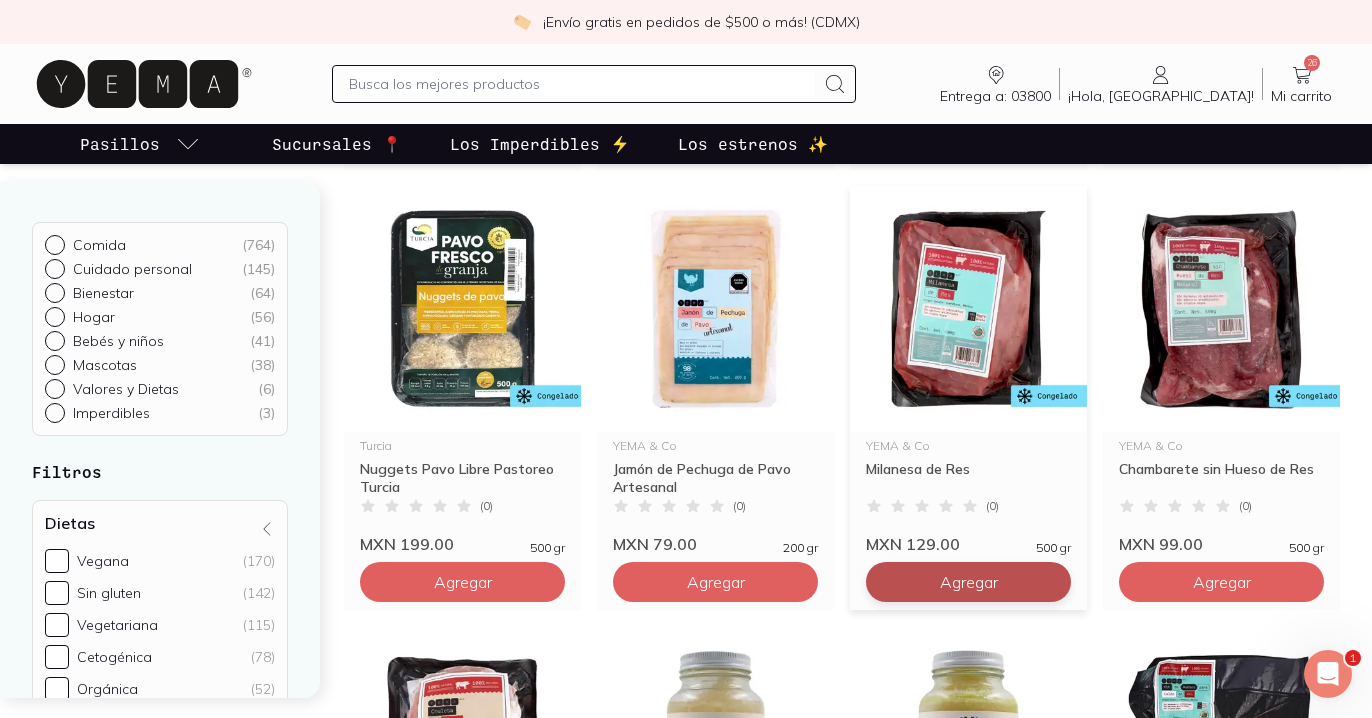 click on "Agregar" at bounding box center [463, -298] 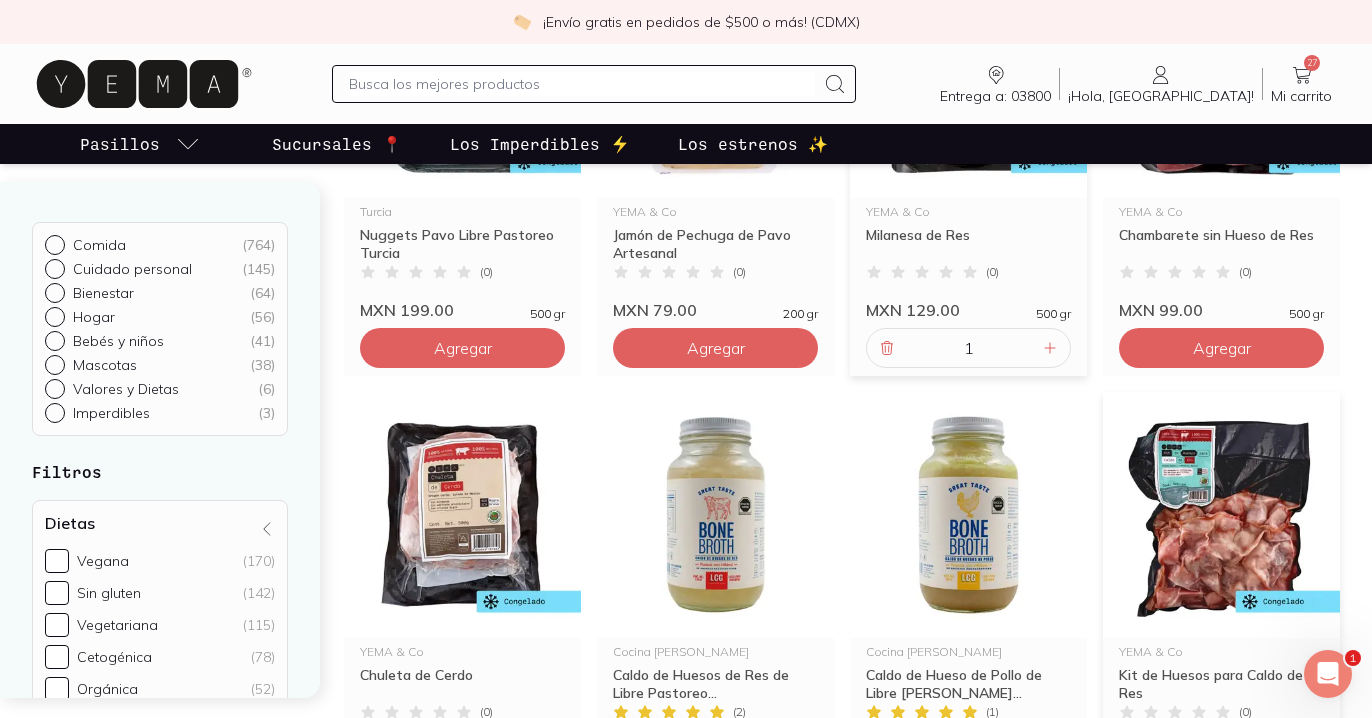 scroll, scrollTop: 1116, scrollLeft: 0, axis: vertical 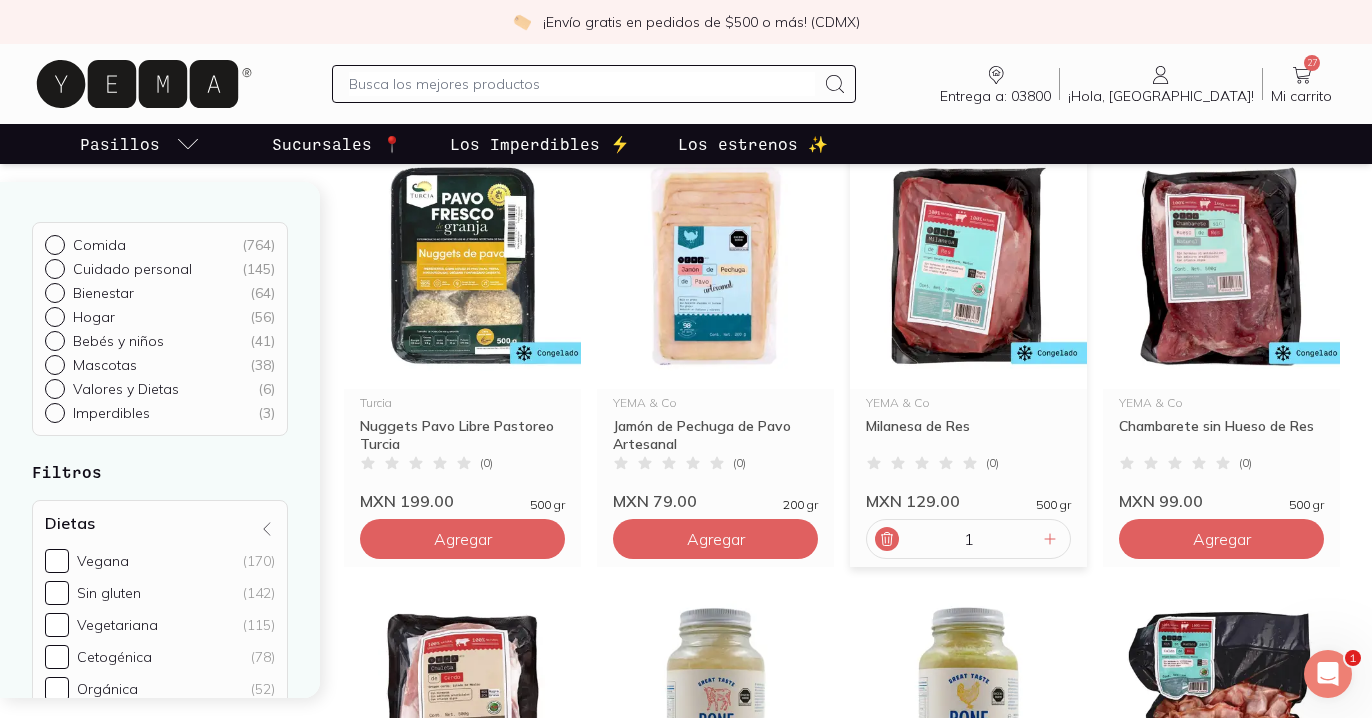 click 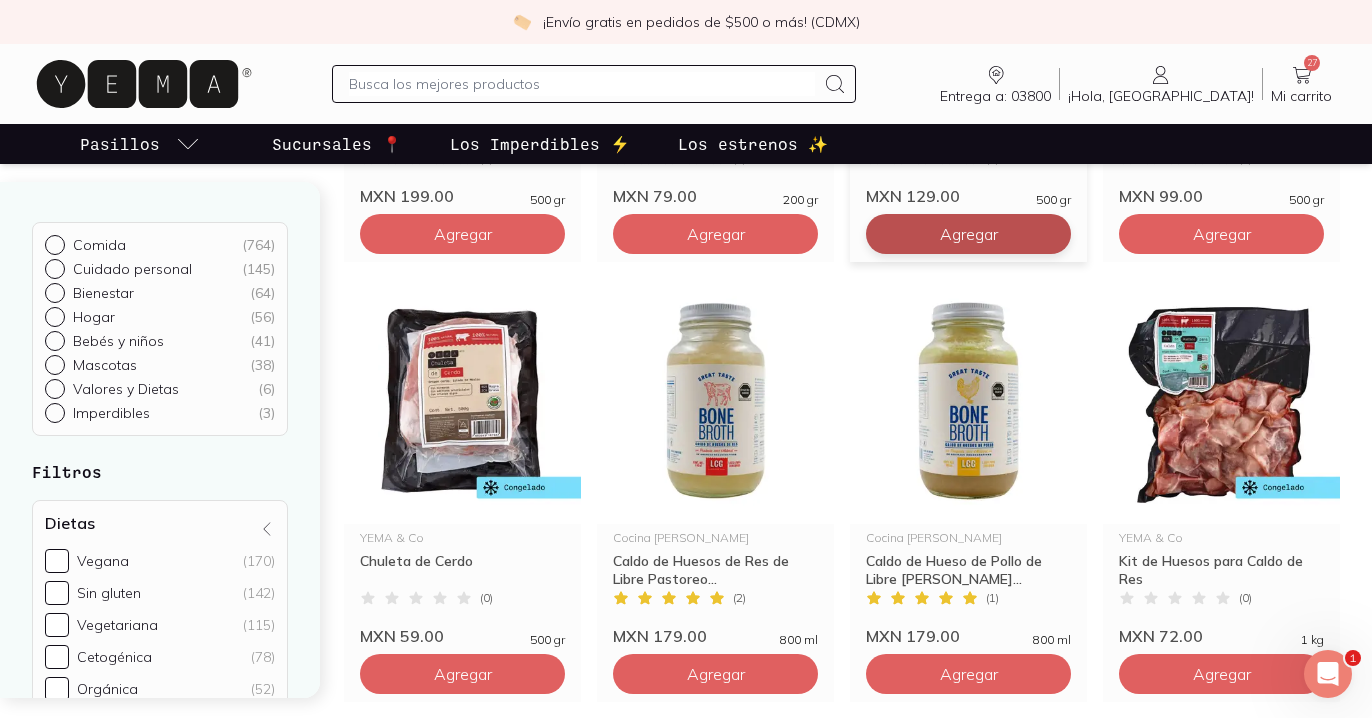 scroll, scrollTop: 1422, scrollLeft: 0, axis: vertical 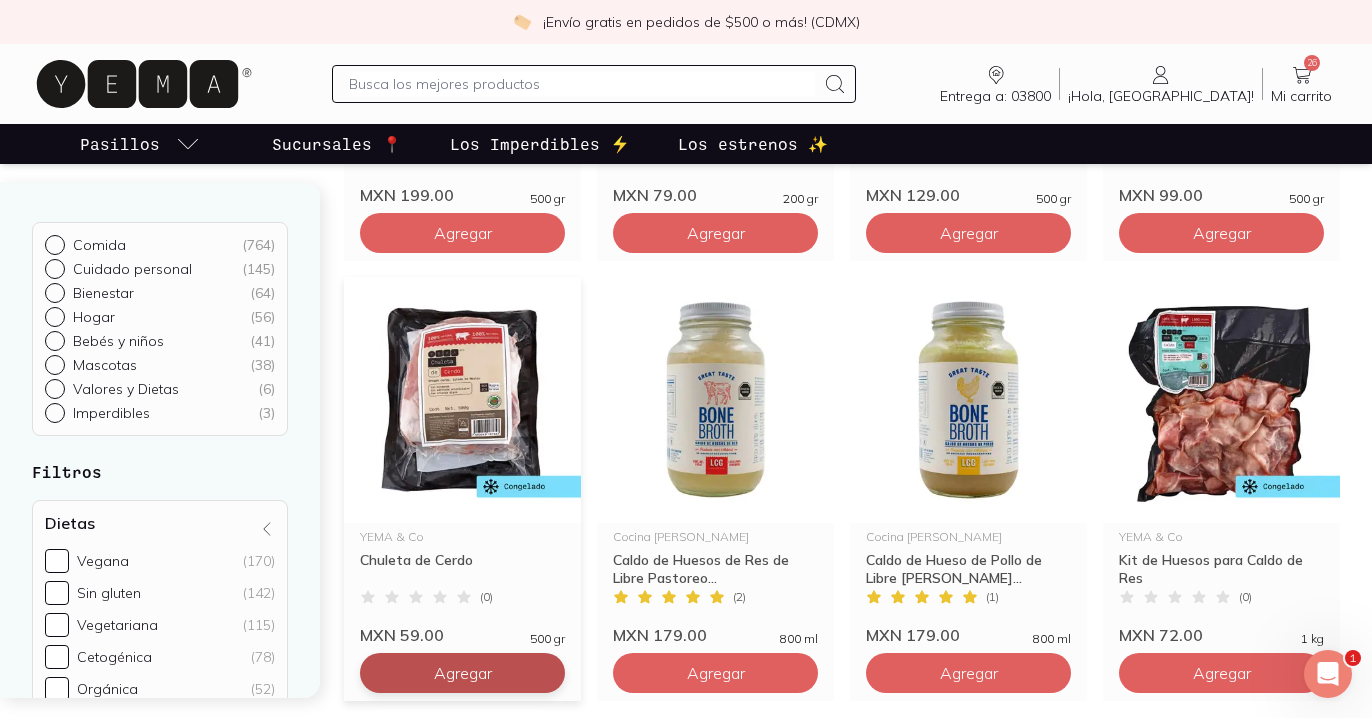 click on "Agregar" at bounding box center (463, -647) 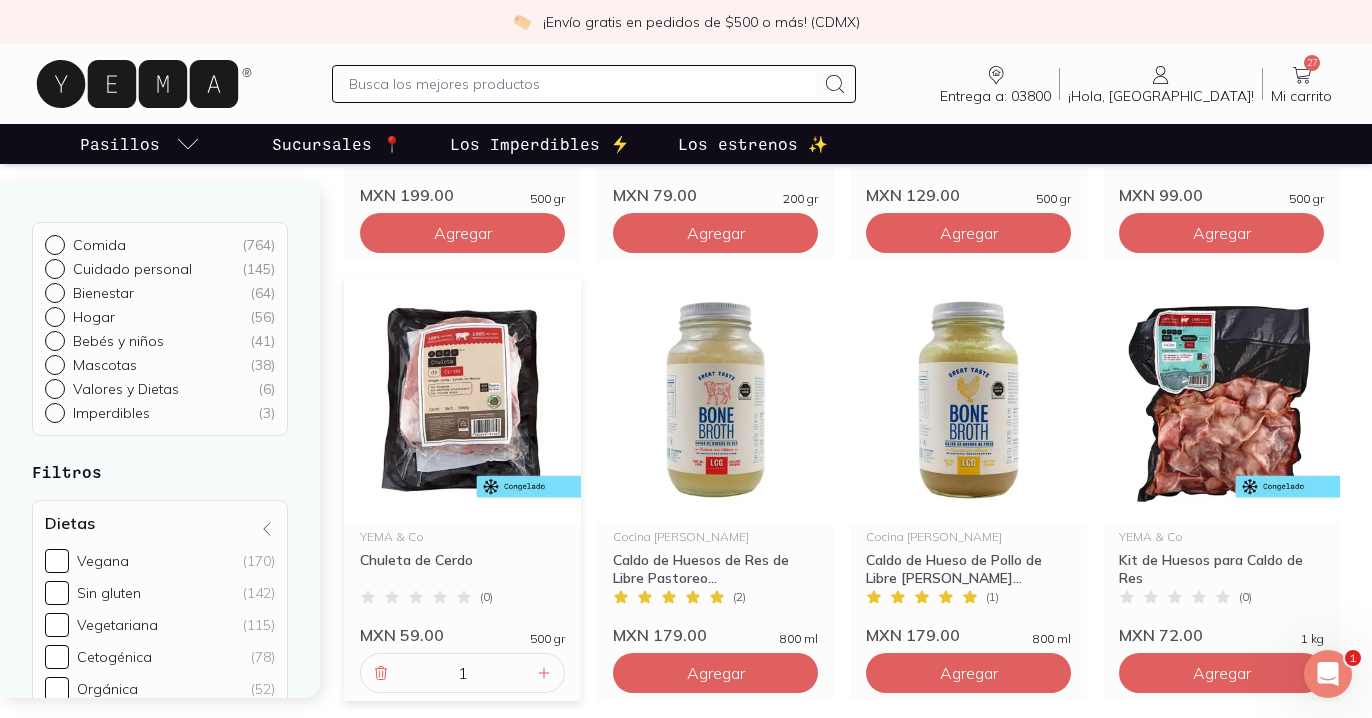 click on "27" at bounding box center [1312, 63] 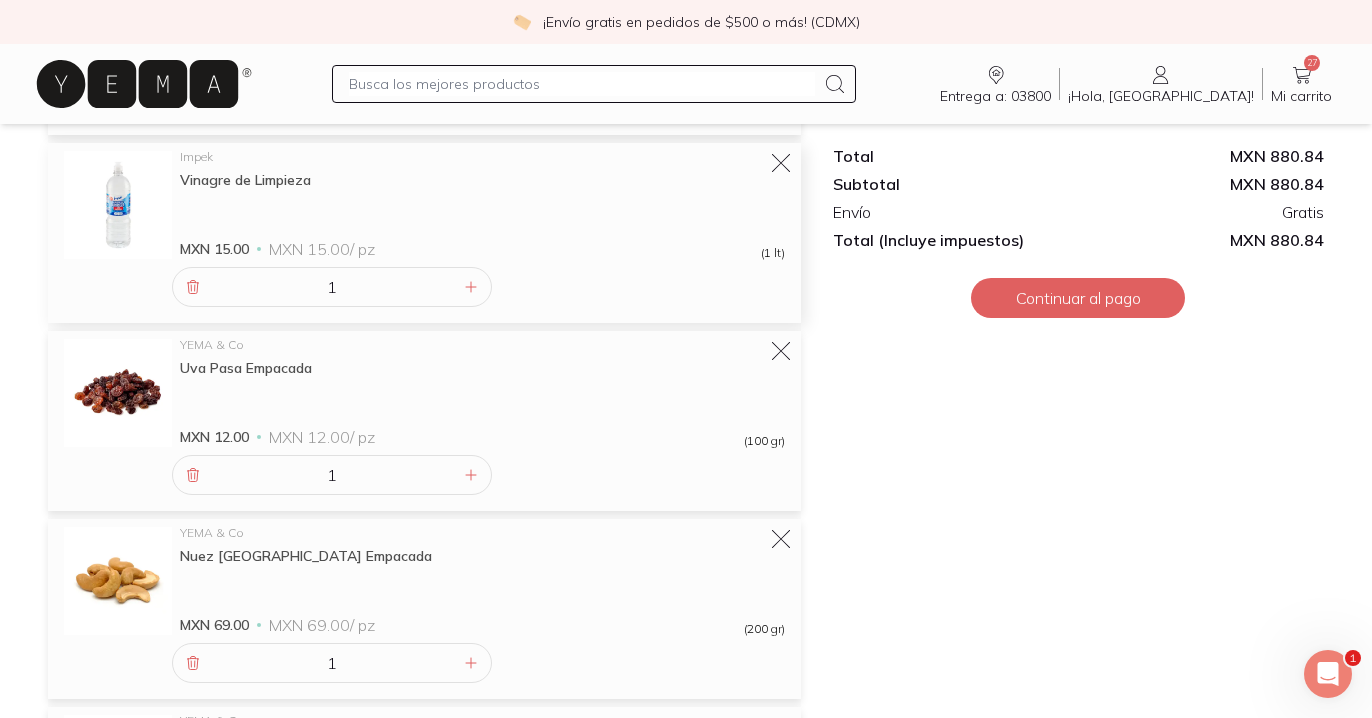 scroll, scrollTop: 2063, scrollLeft: 0, axis: vertical 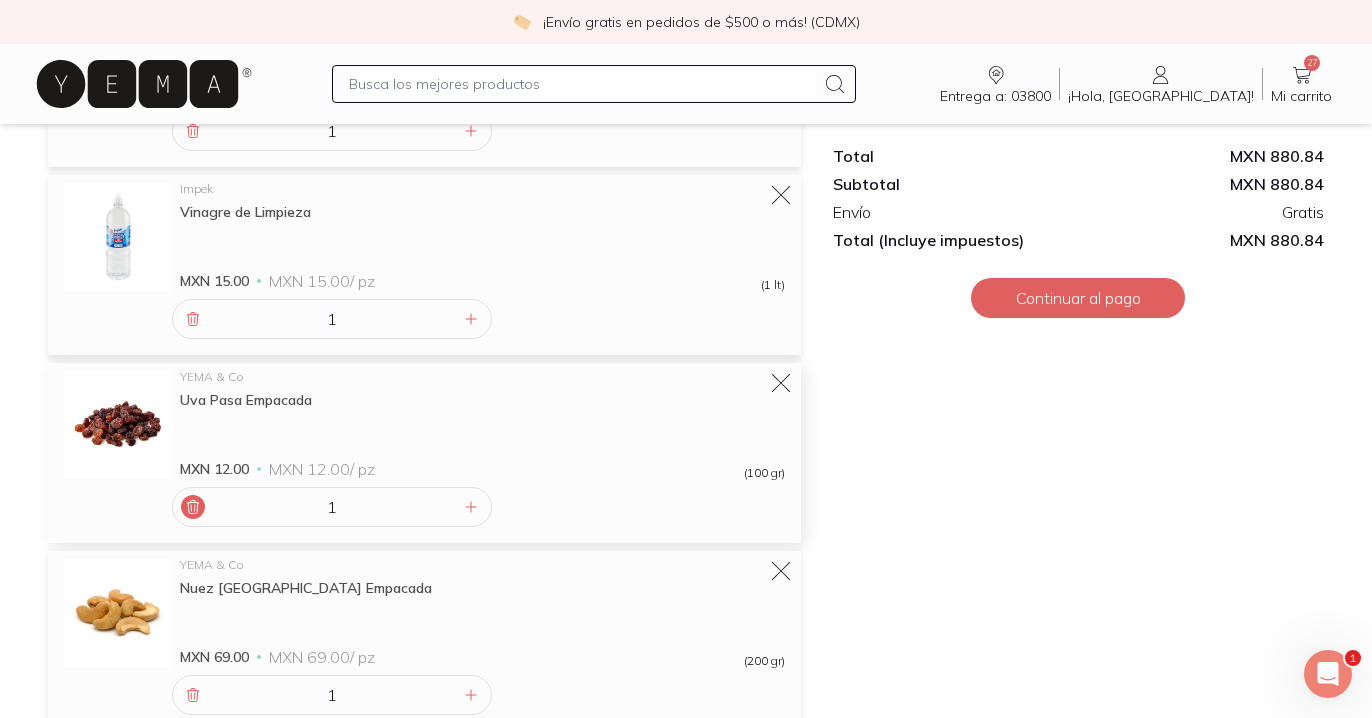 click 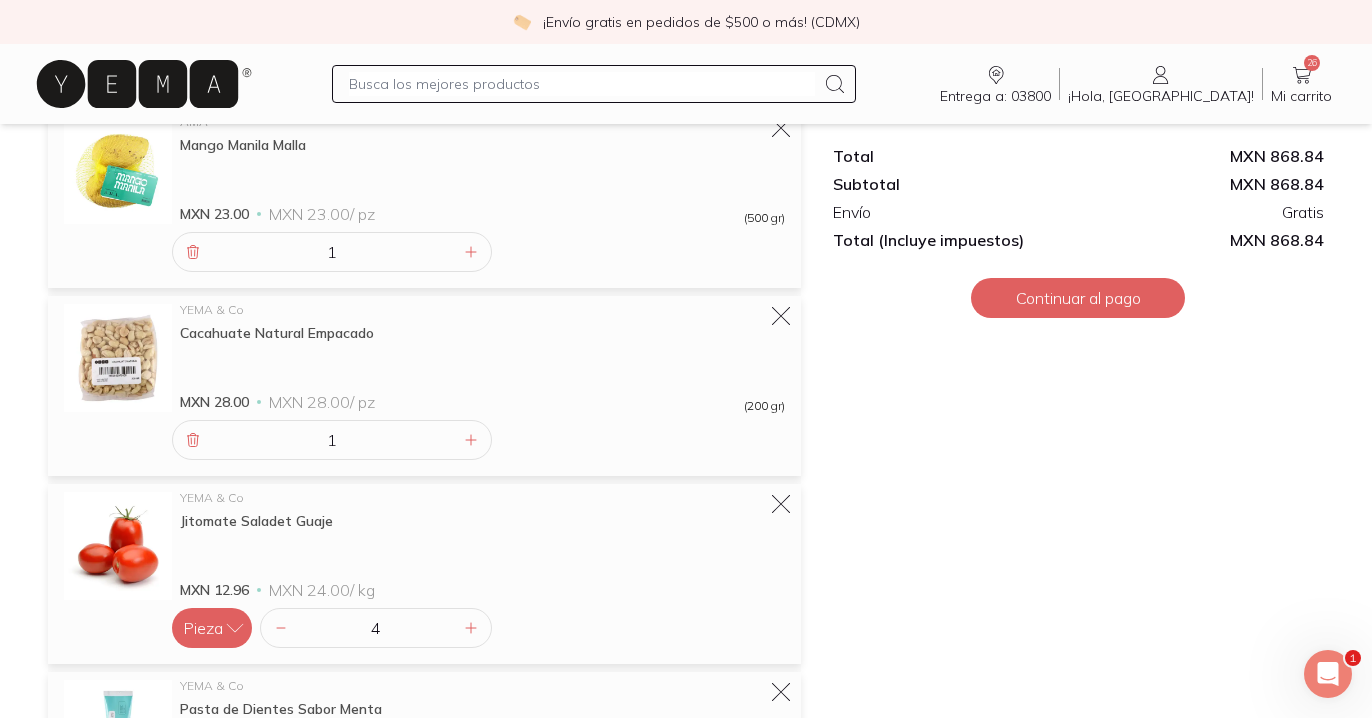 scroll, scrollTop: 2881, scrollLeft: 0, axis: vertical 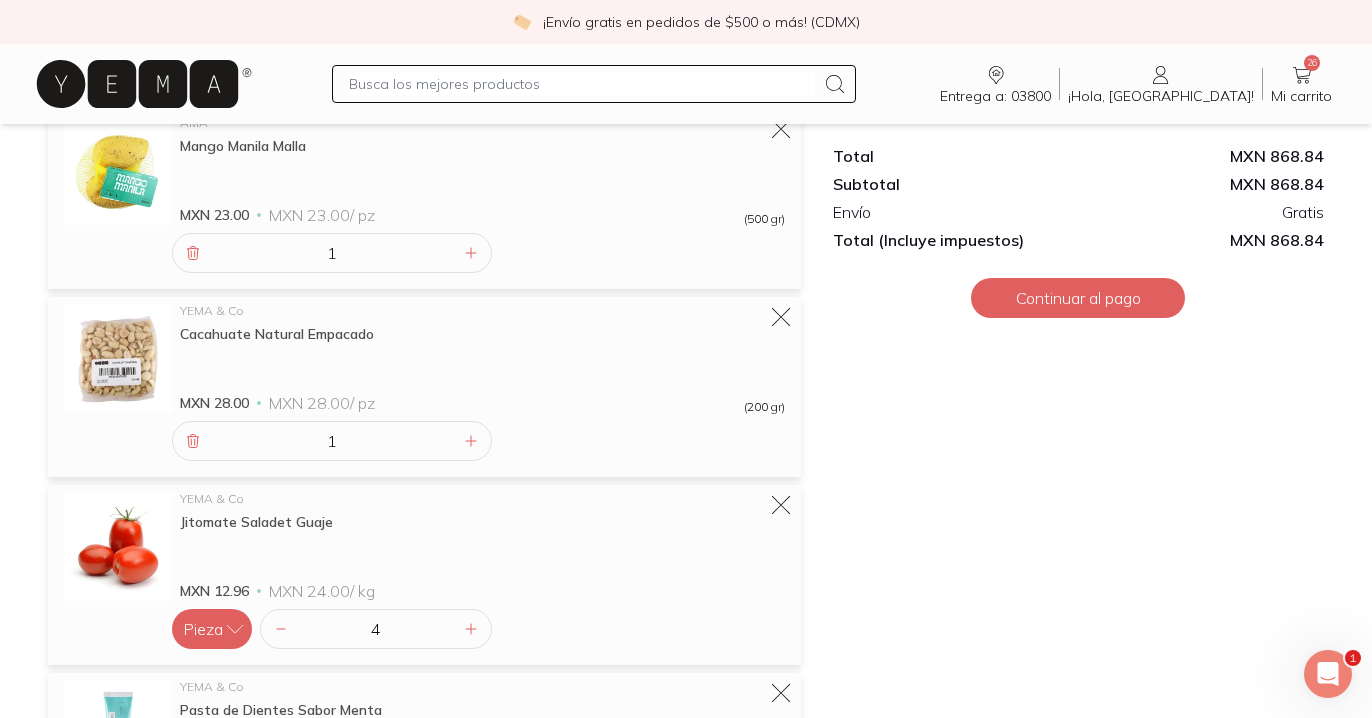 click at bounding box center [581, 84] 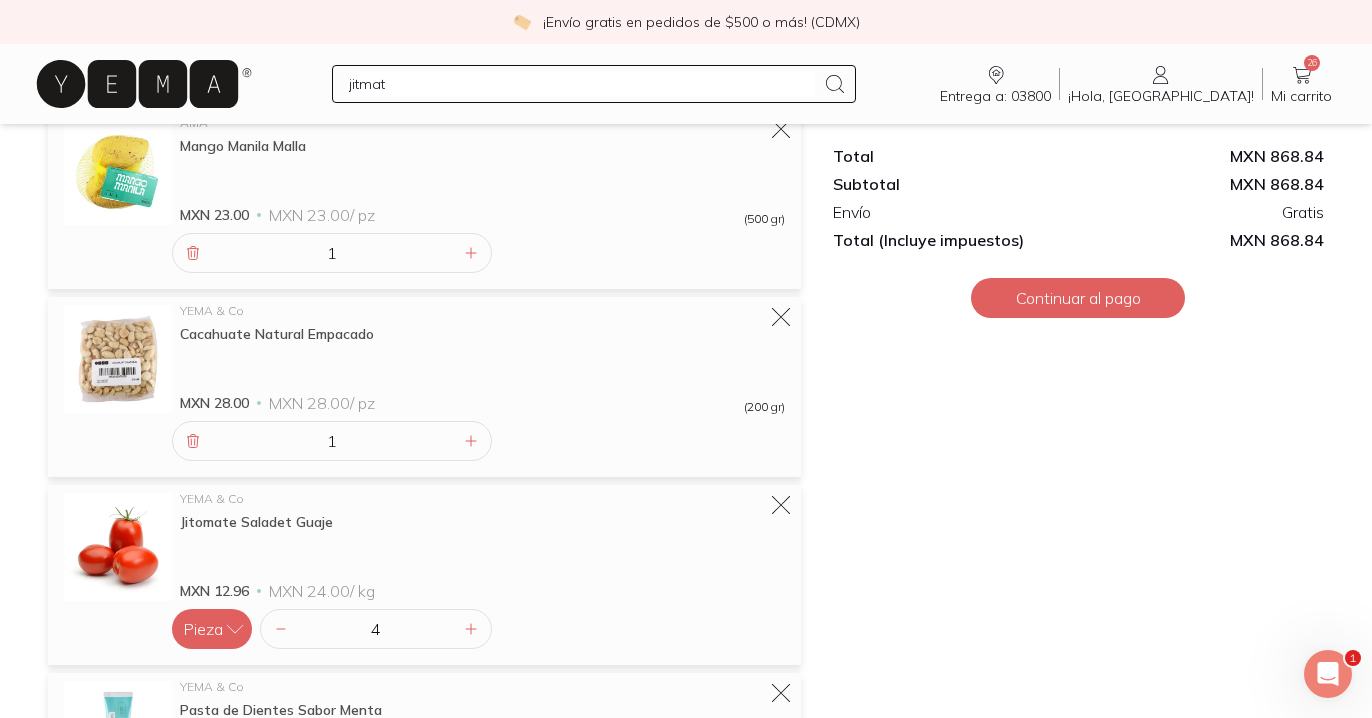 type on "jitmate" 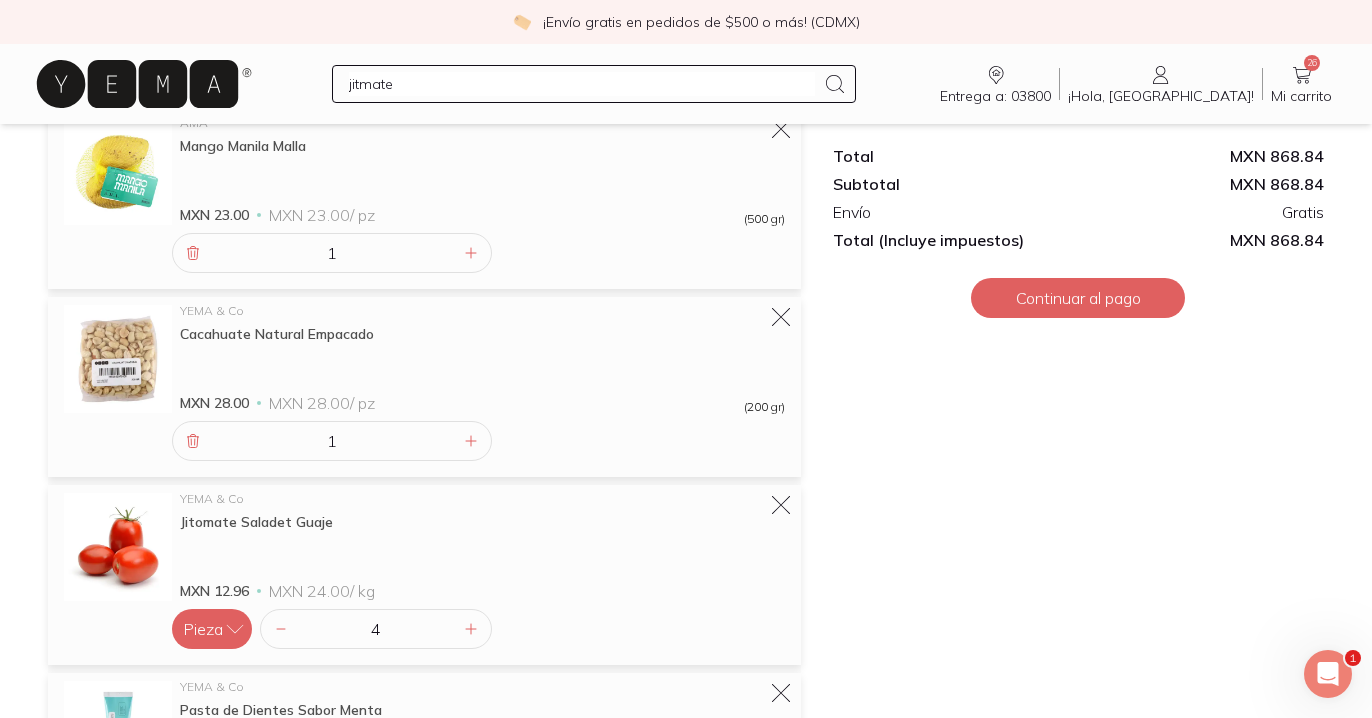 type 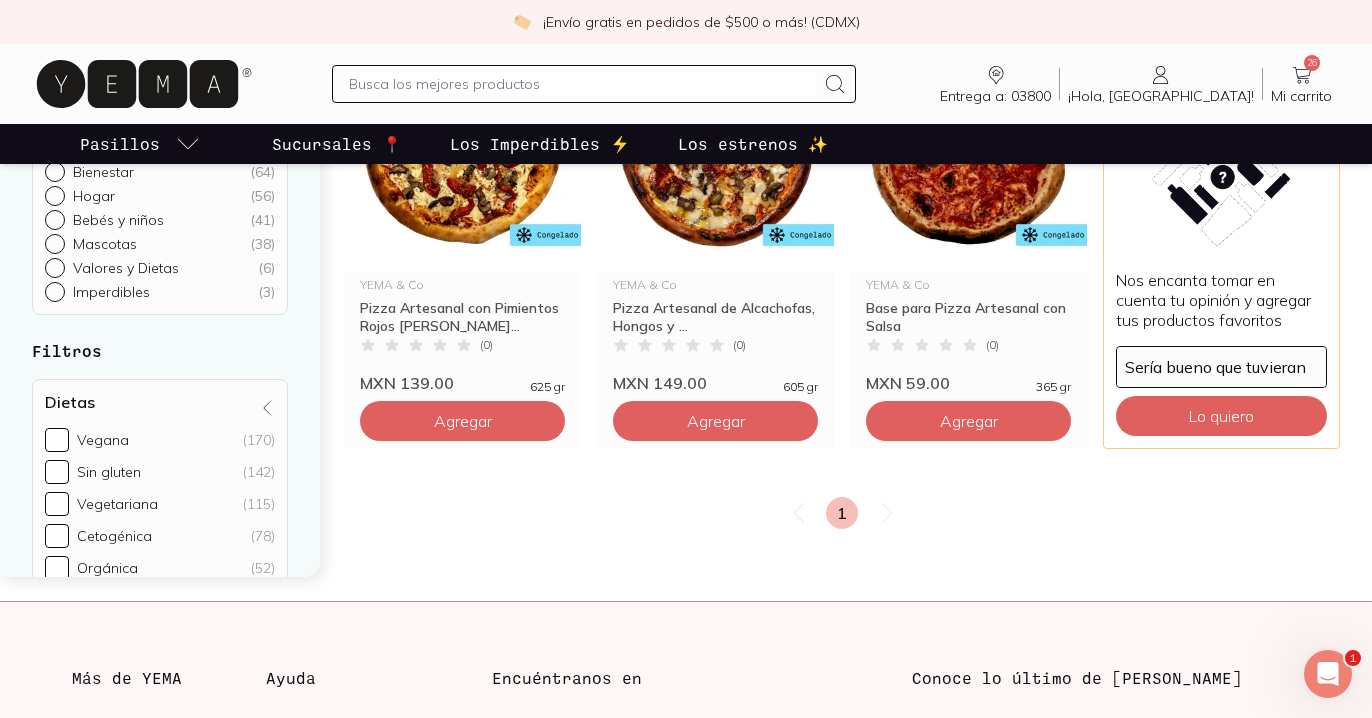 scroll, scrollTop: 805, scrollLeft: 0, axis: vertical 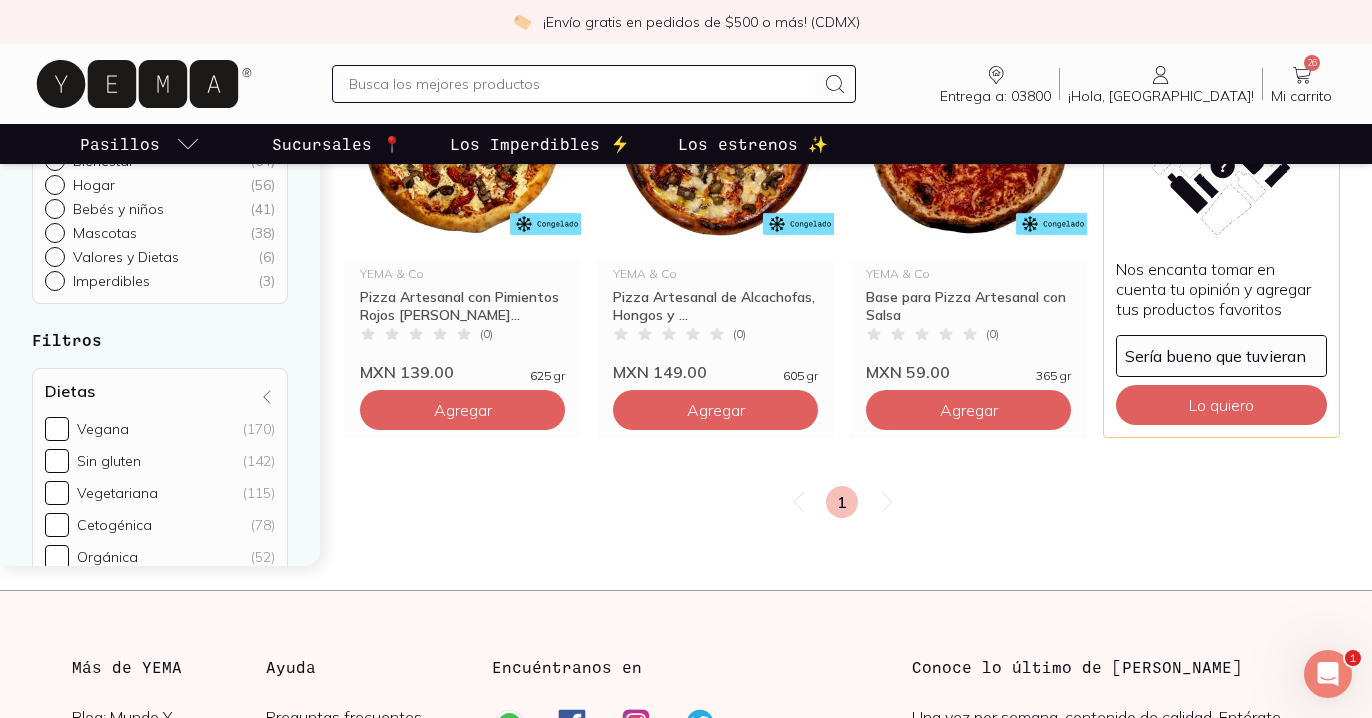 click 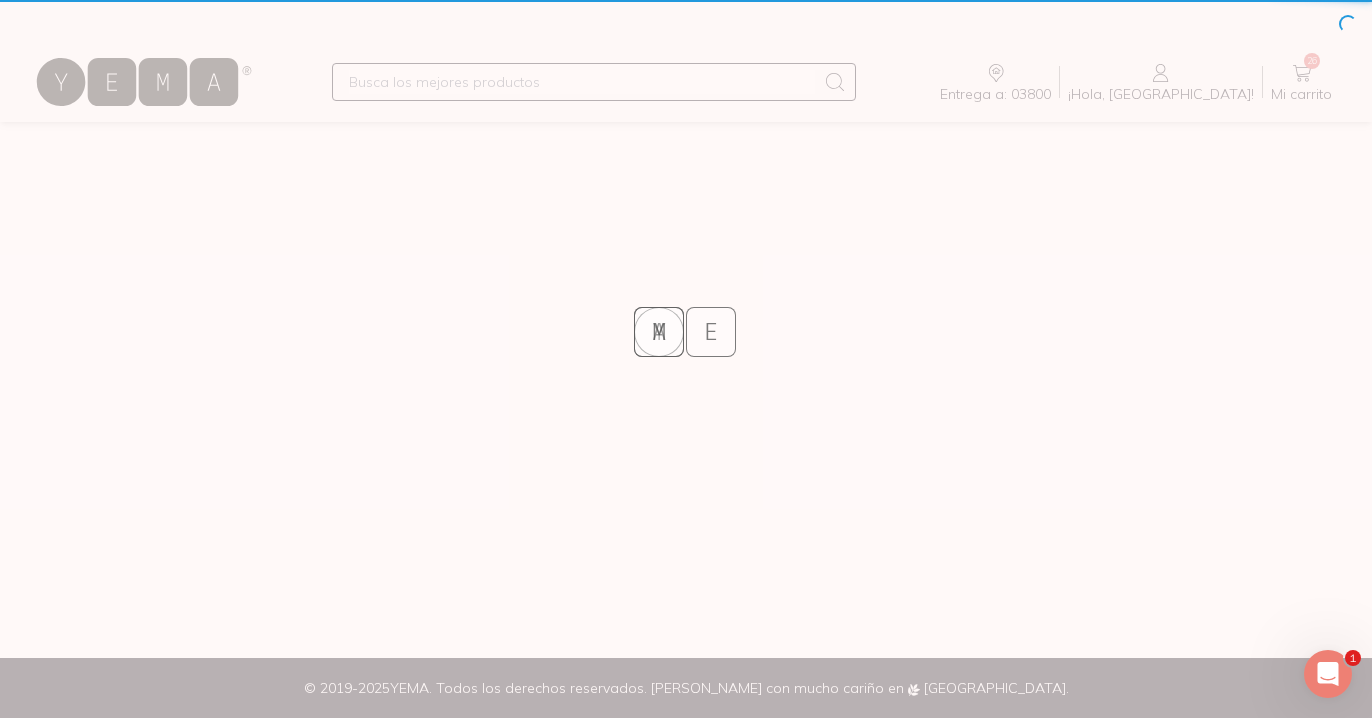 scroll, scrollTop: 0, scrollLeft: 0, axis: both 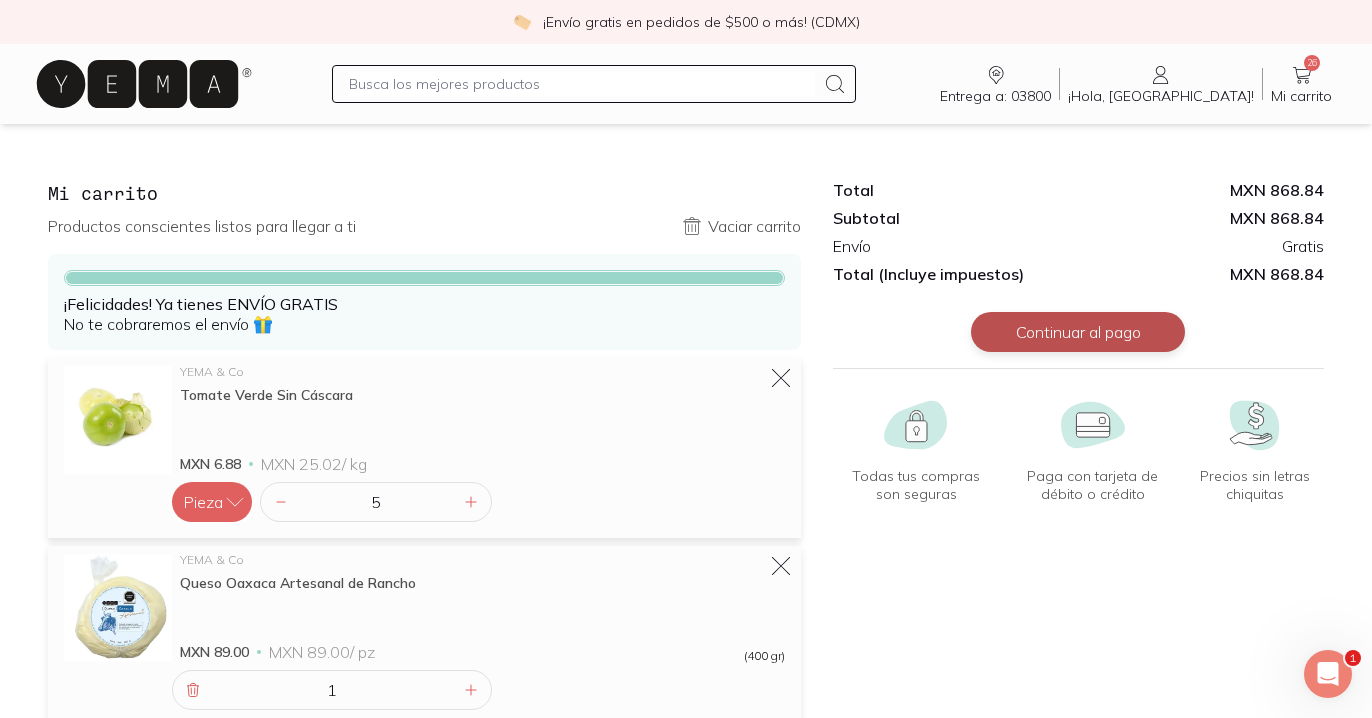 click on "Continuar al pago" at bounding box center [1078, 332] 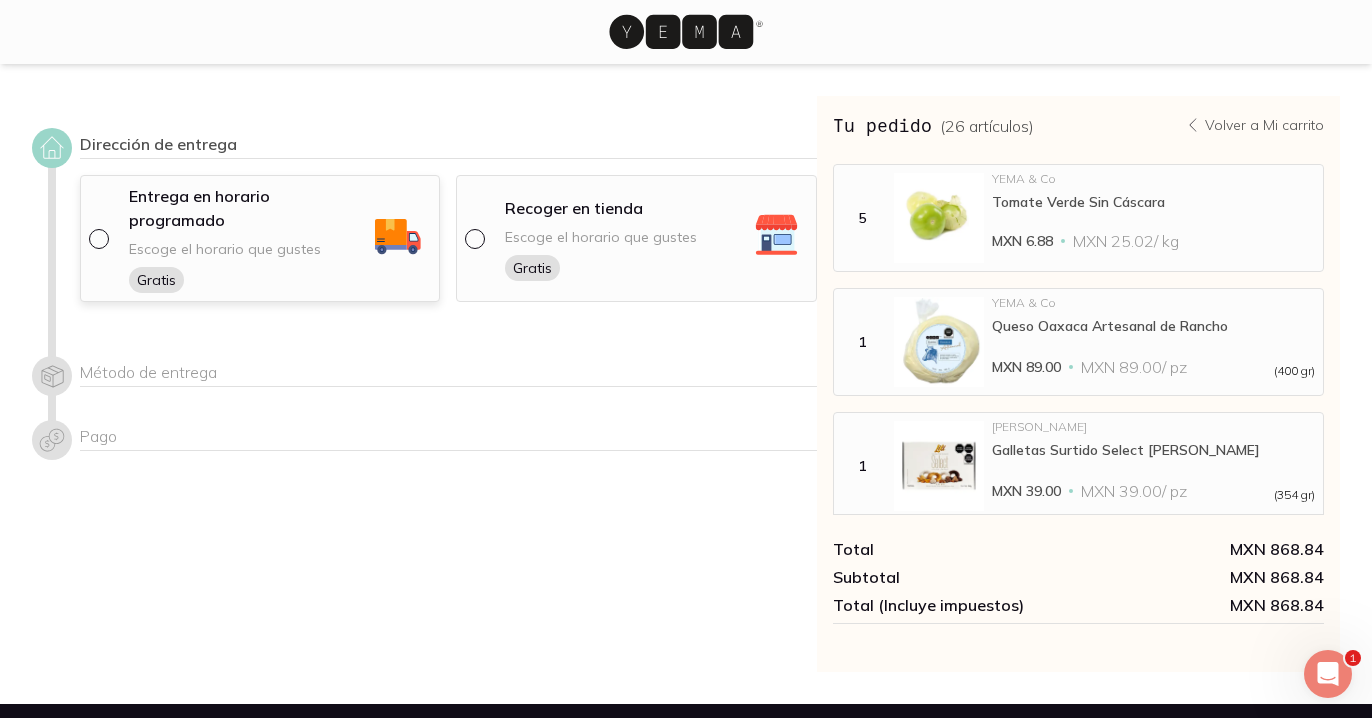 click at bounding box center [97, 237] 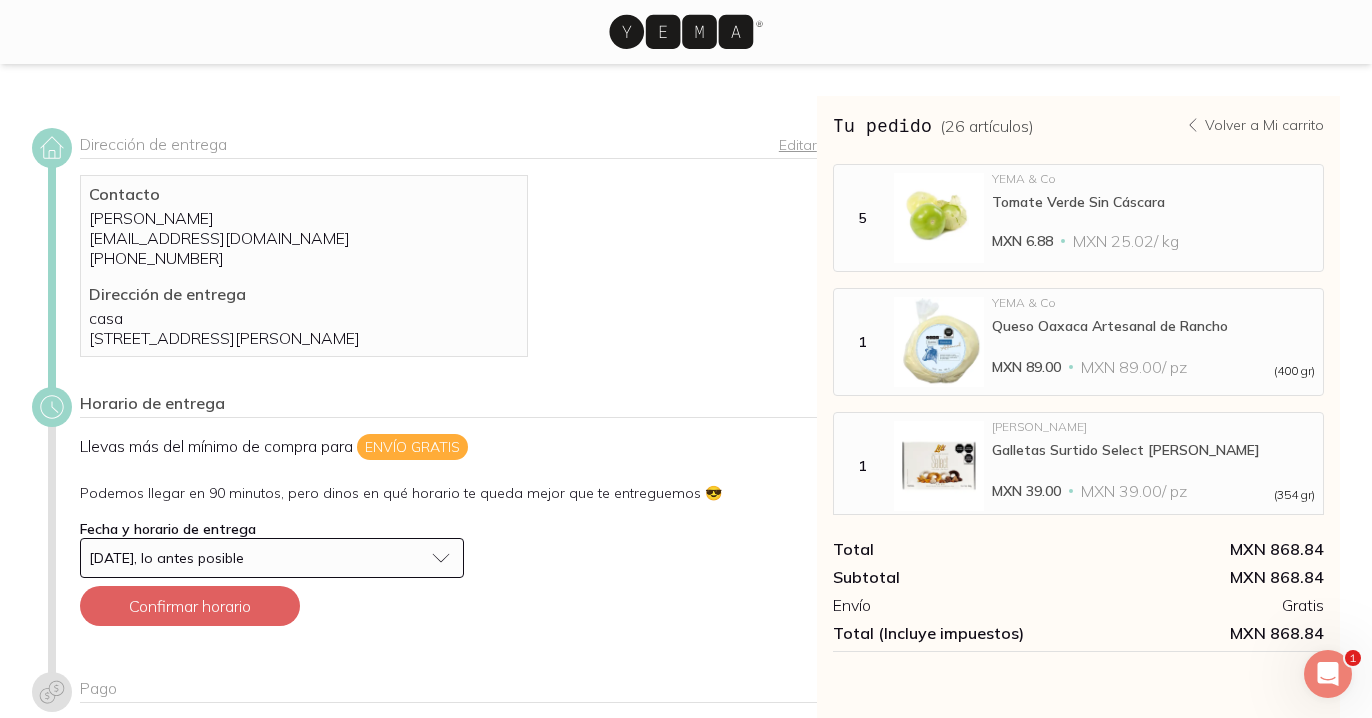 scroll, scrollTop: 0, scrollLeft: 0, axis: both 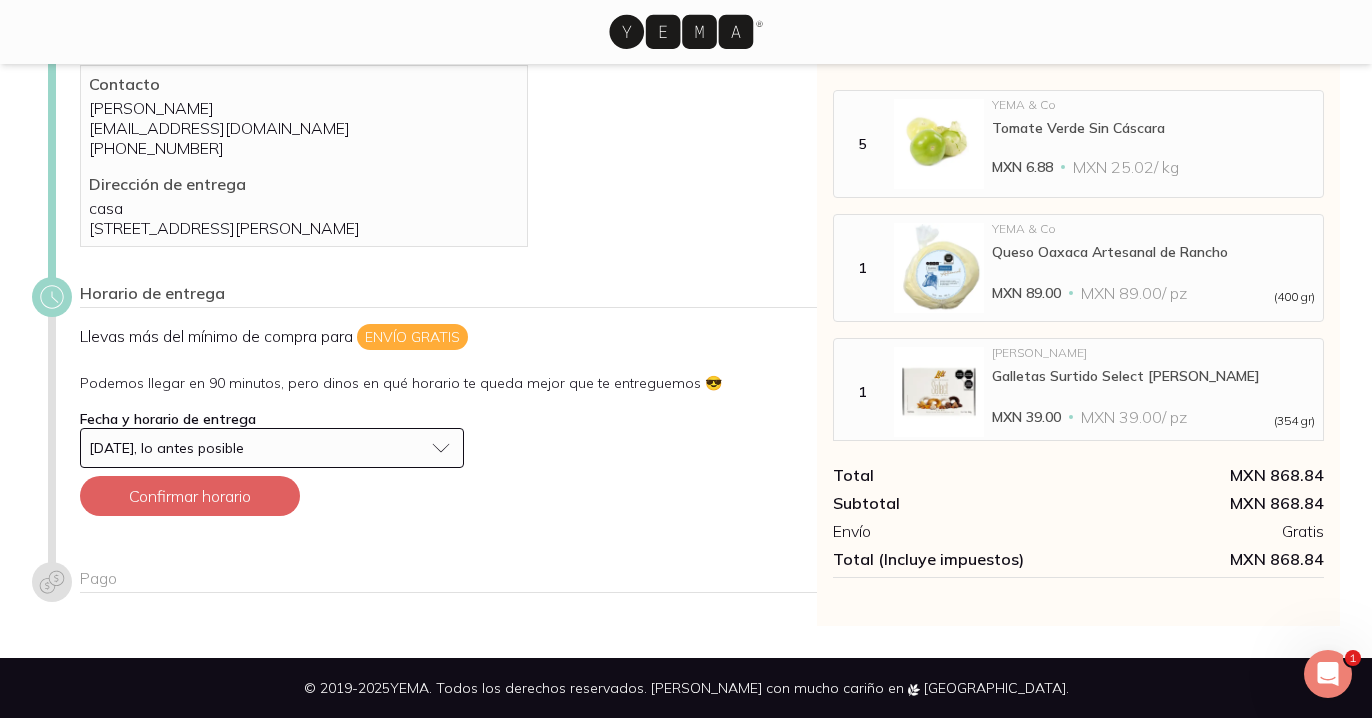 click on "[DATE], lo antes posible" at bounding box center (272, 448) 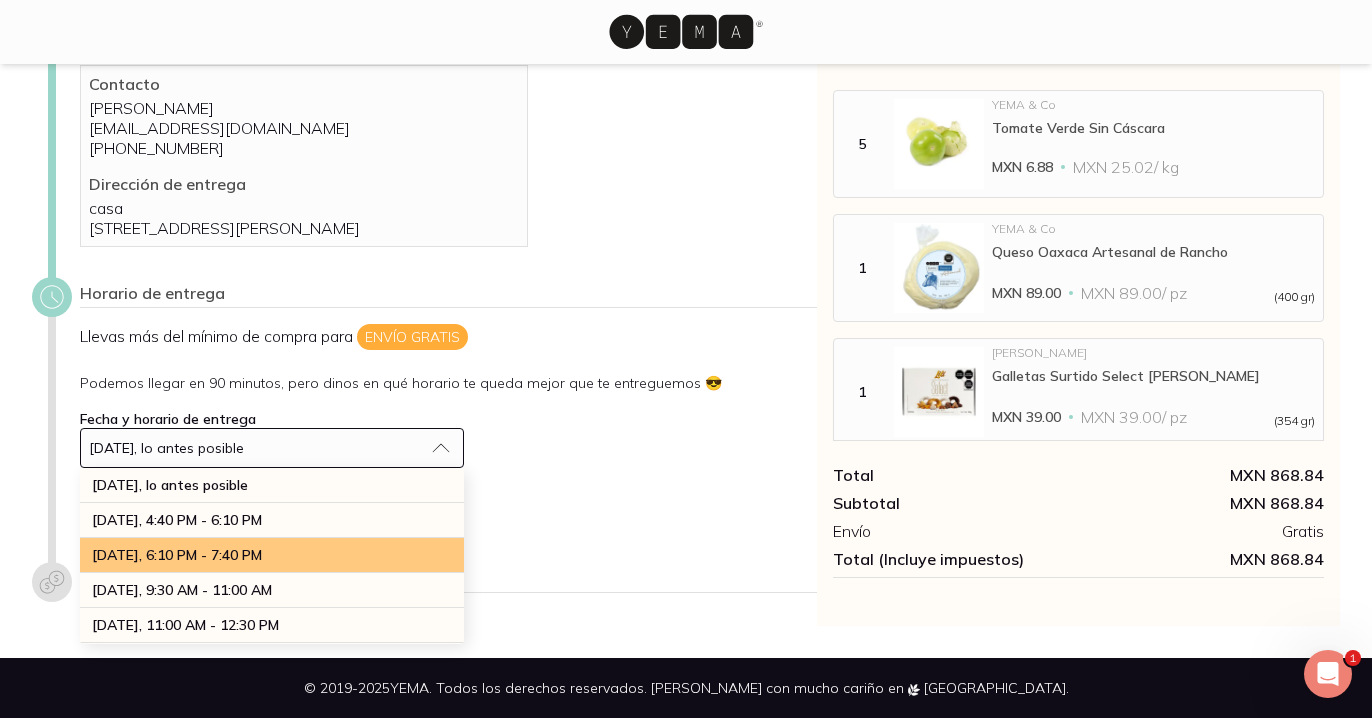 click on "[DATE], 6:10 PM - 7:40 PM" at bounding box center (272, 555) 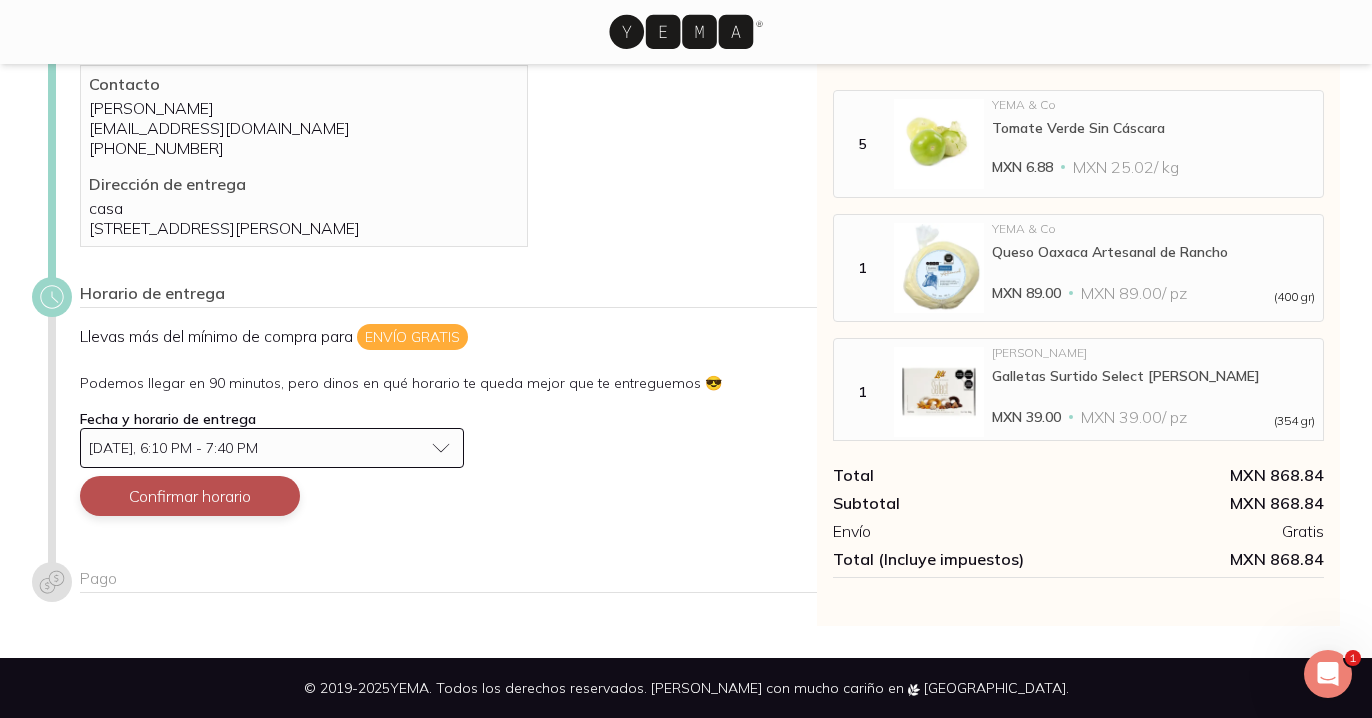 click on "Confirmar horario" at bounding box center (190, 496) 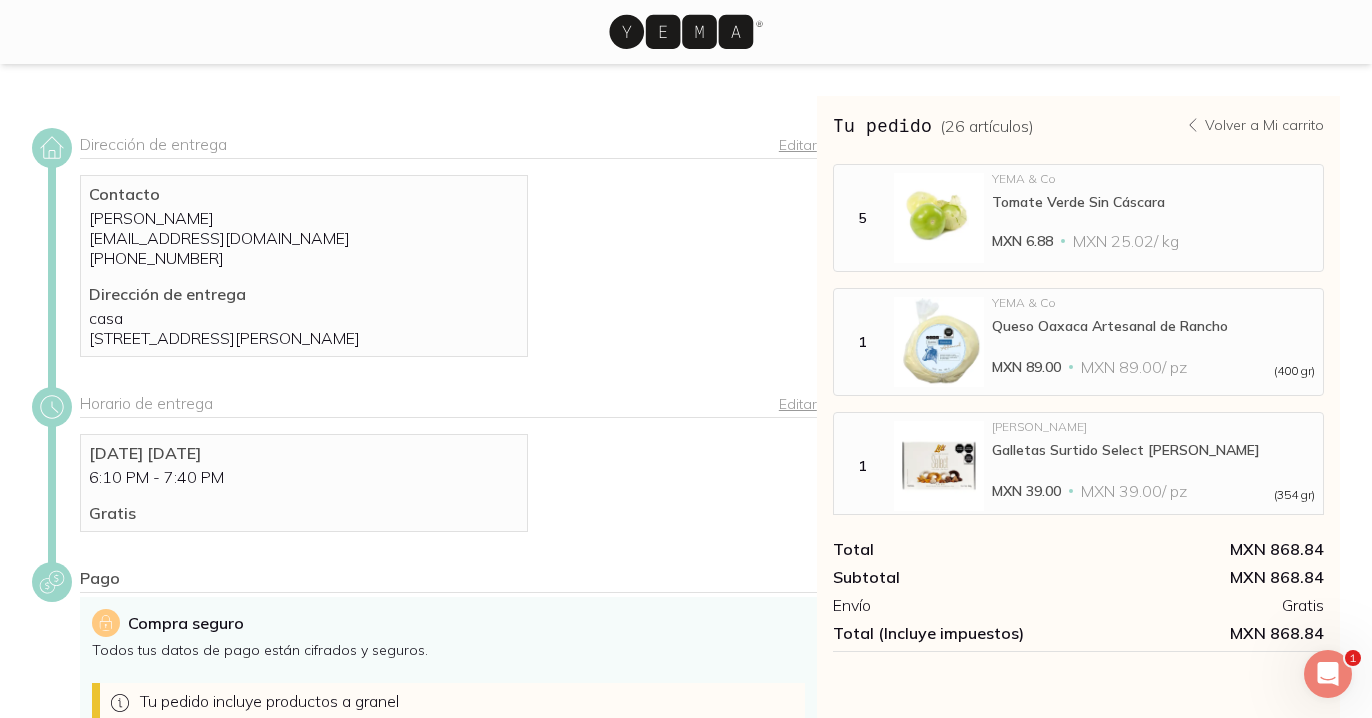 scroll, scrollTop: 0, scrollLeft: 0, axis: both 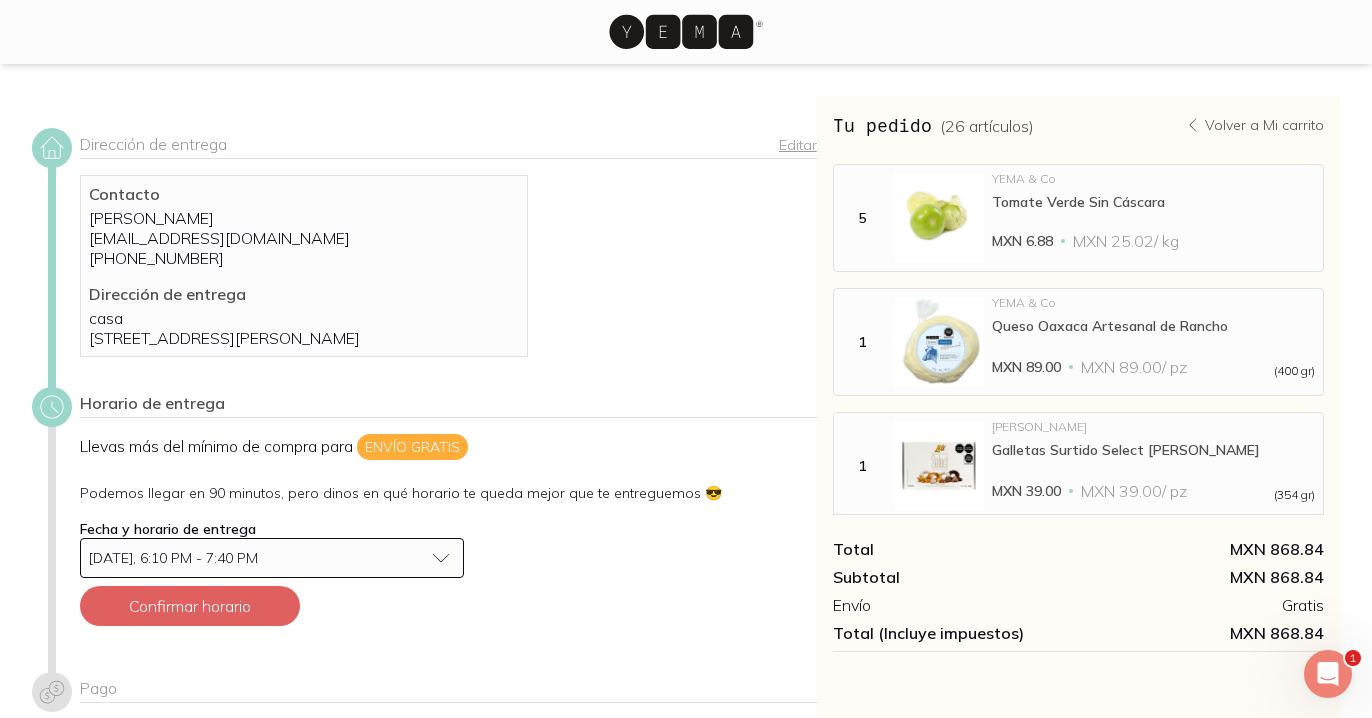 click on "[DATE], 6:10 PM - 7:40 PM" at bounding box center [272, 558] 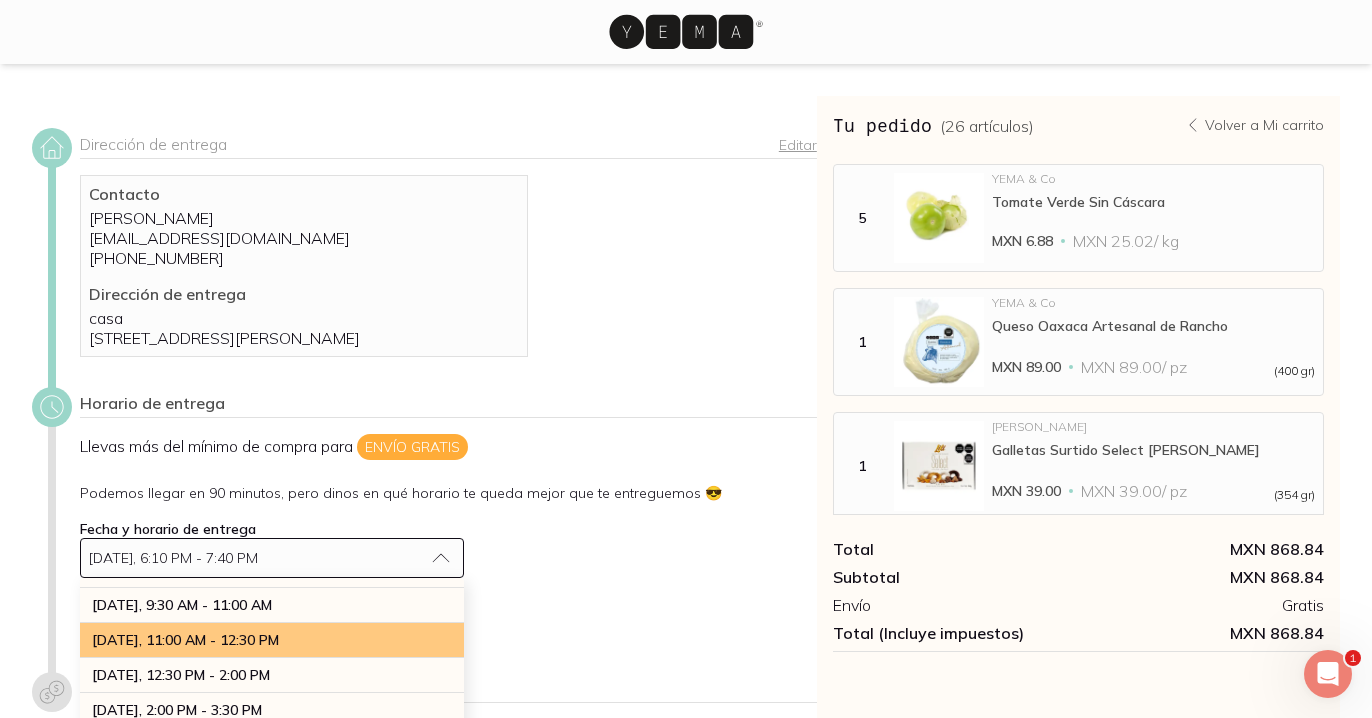 scroll, scrollTop: 92, scrollLeft: 0, axis: vertical 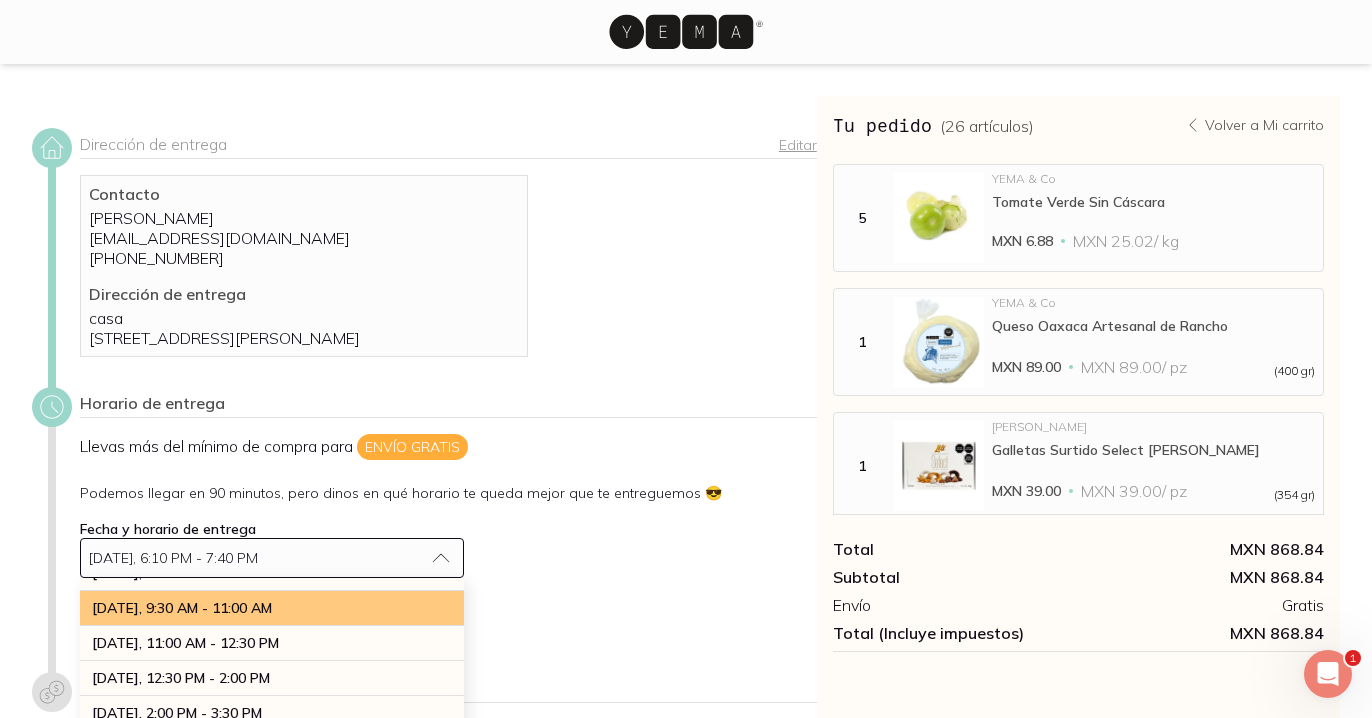 click on "[DATE], 9:30 AM - 11:00 AM" at bounding box center [182, 608] 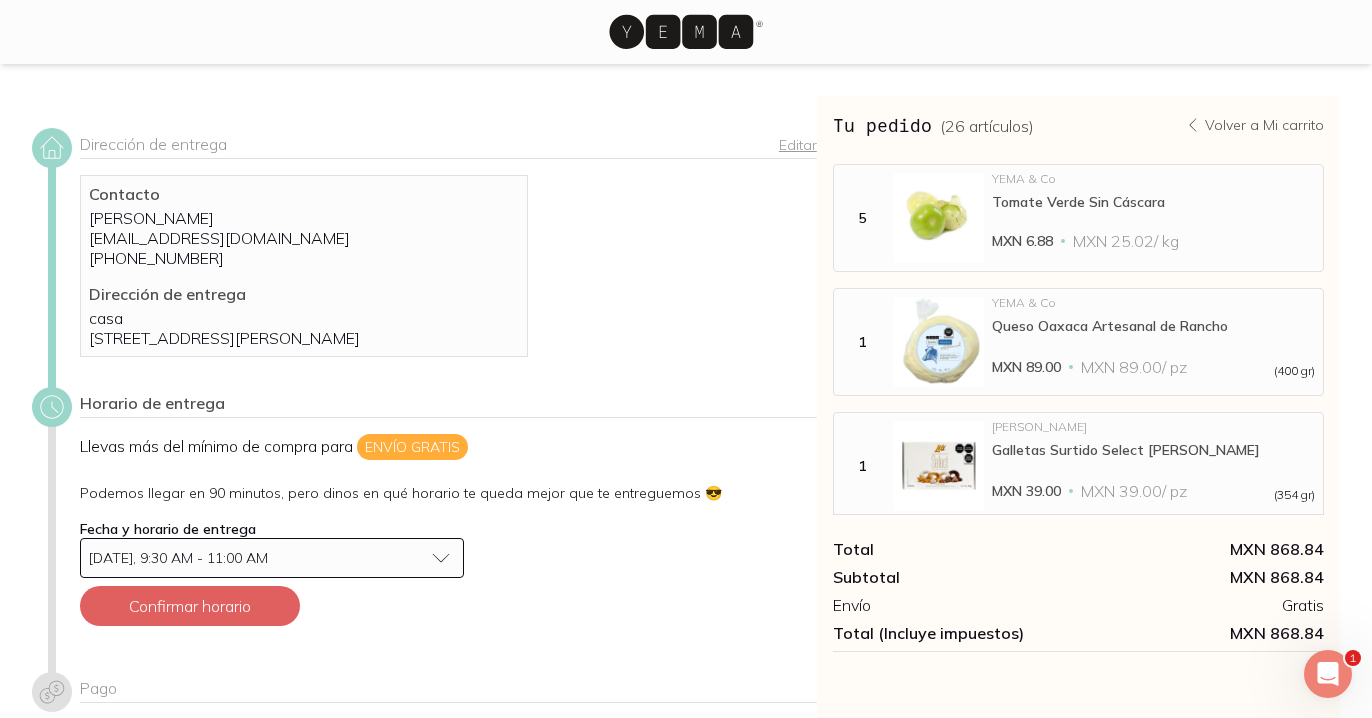 click on "Confirmar horario" at bounding box center (190, 606) 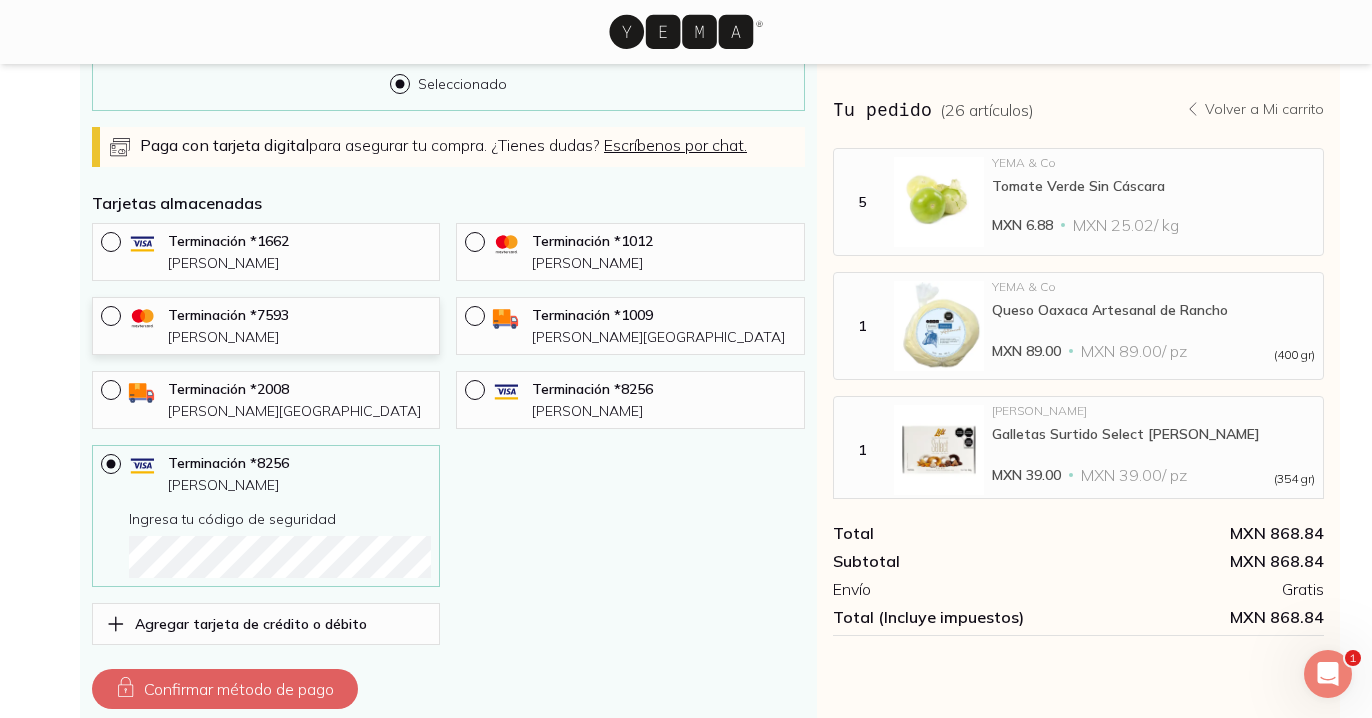 scroll, scrollTop: 822, scrollLeft: 0, axis: vertical 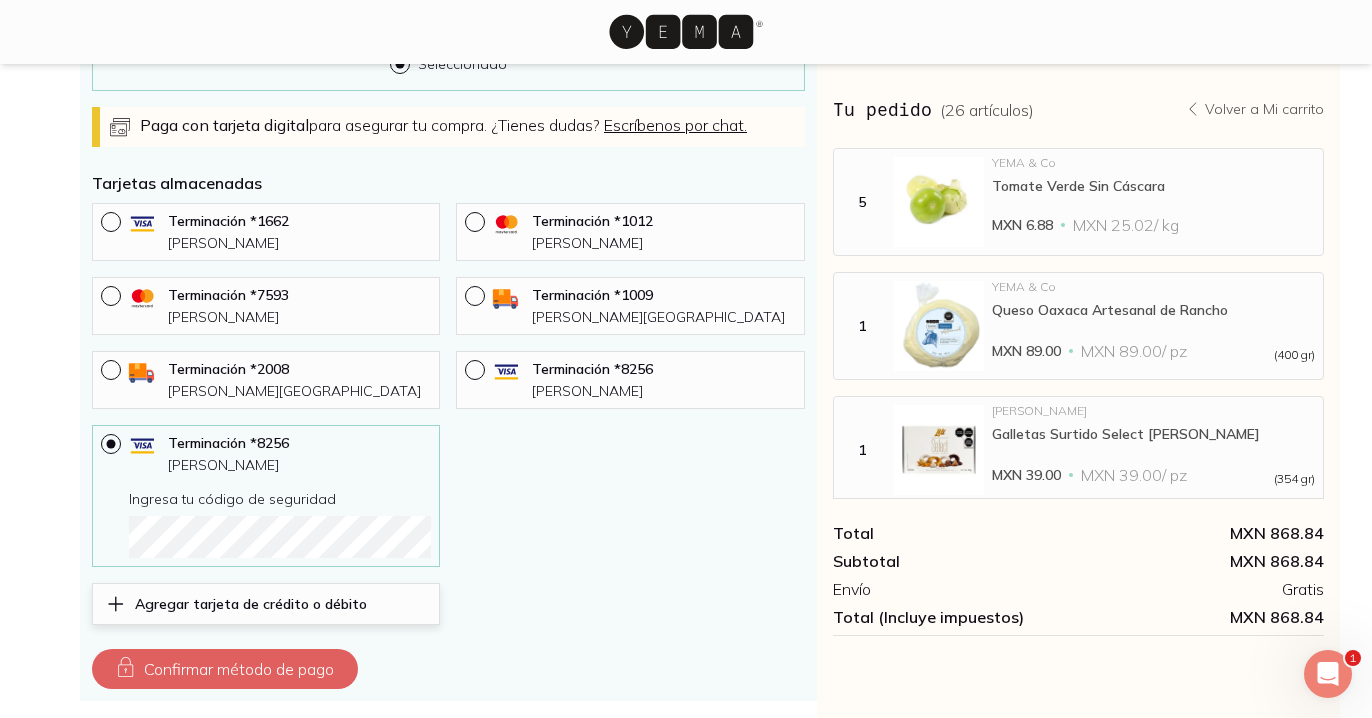click on "Agregar tarjeta de crédito o débito" at bounding box center [251, 604] 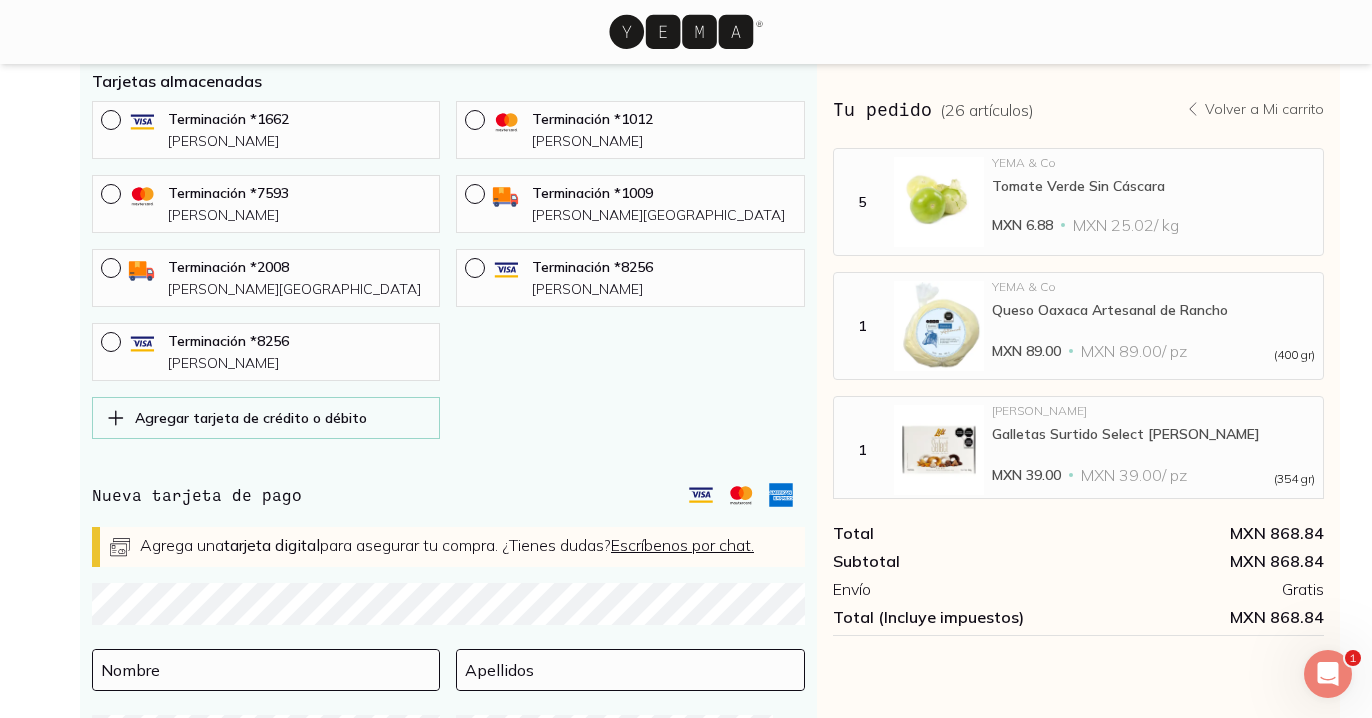 scroll, scrollTop: 1093, scrollLeft: 0, axis: vertical 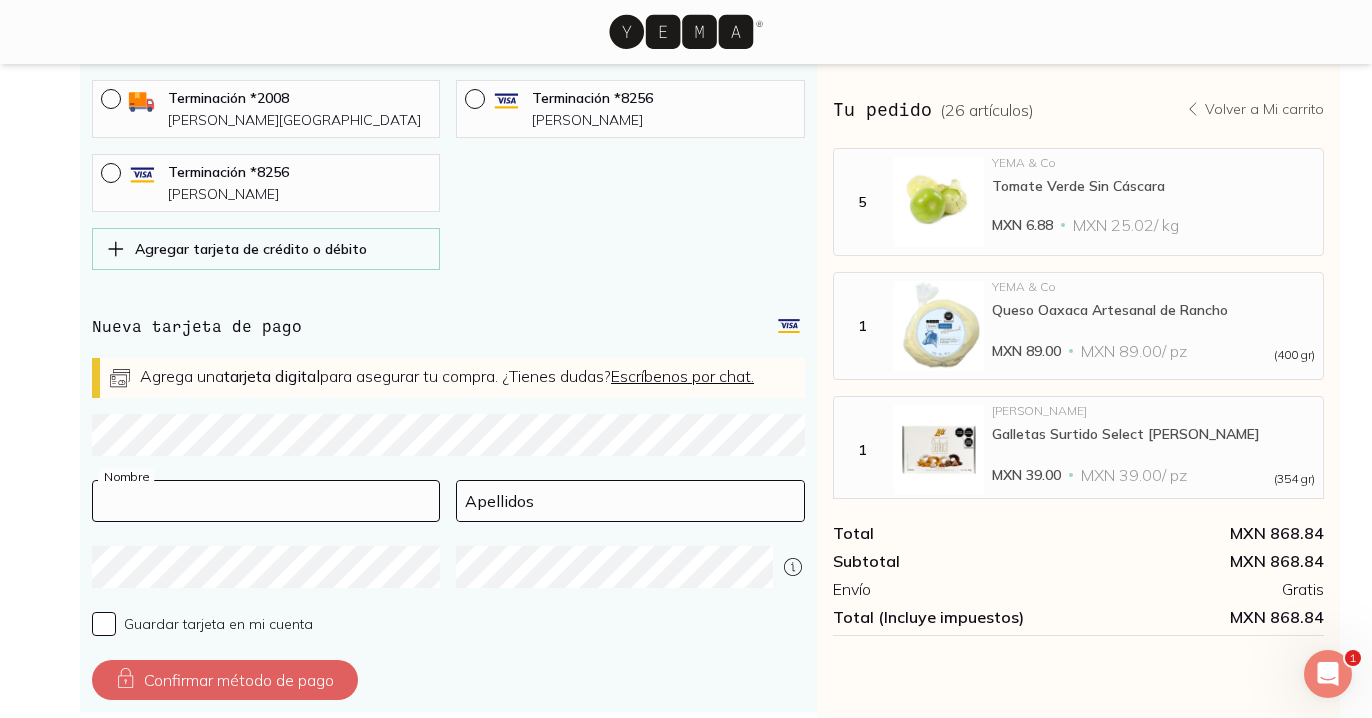 click at bounding box center (266, 501) 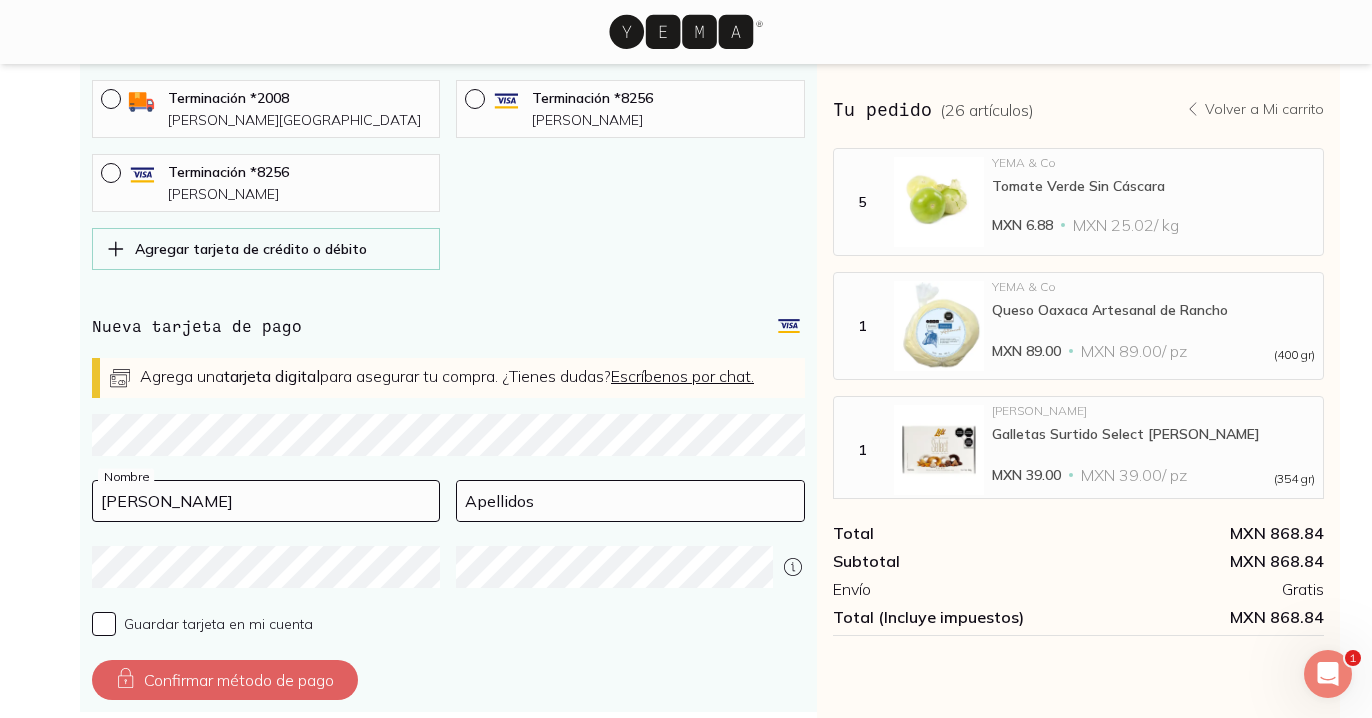 drag, startPoint x: 240, startPoint y: 518, endPoint x: 164, endPoint y: 518, distance: 76 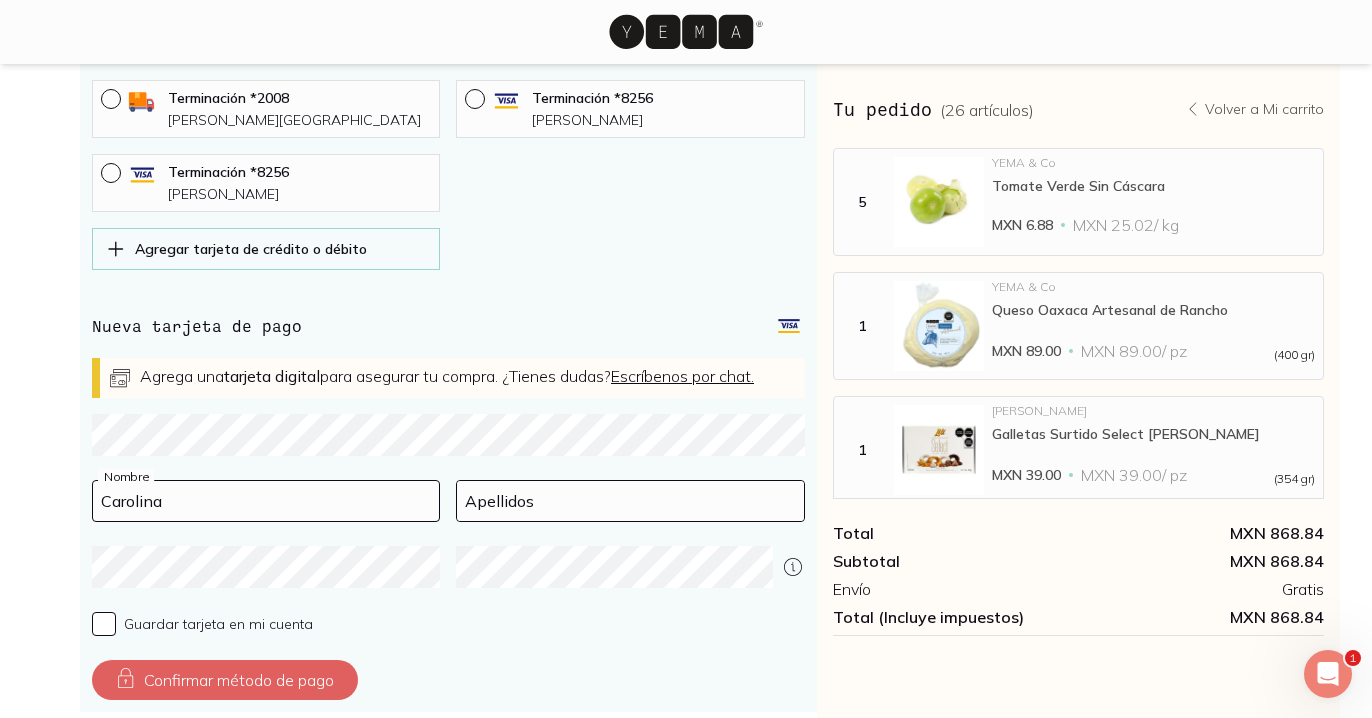 type on "Carolina" 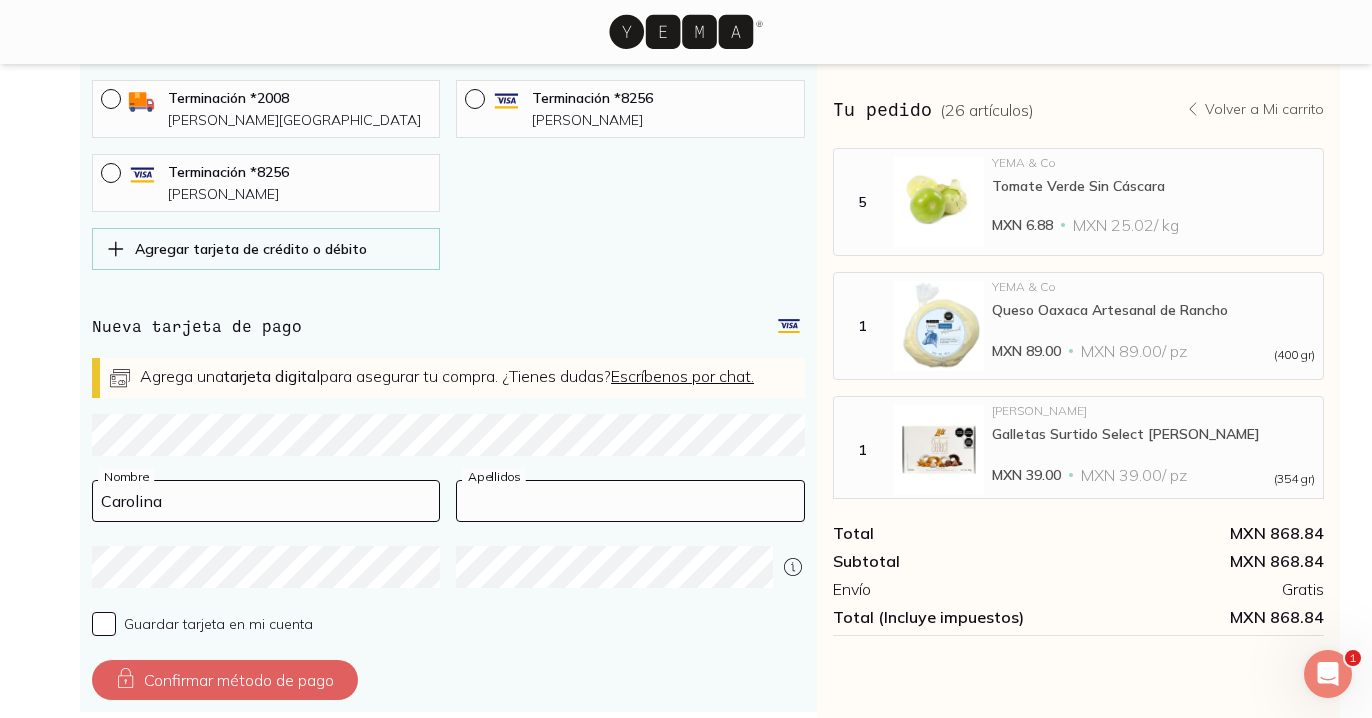click at bounding box center (630, 501) 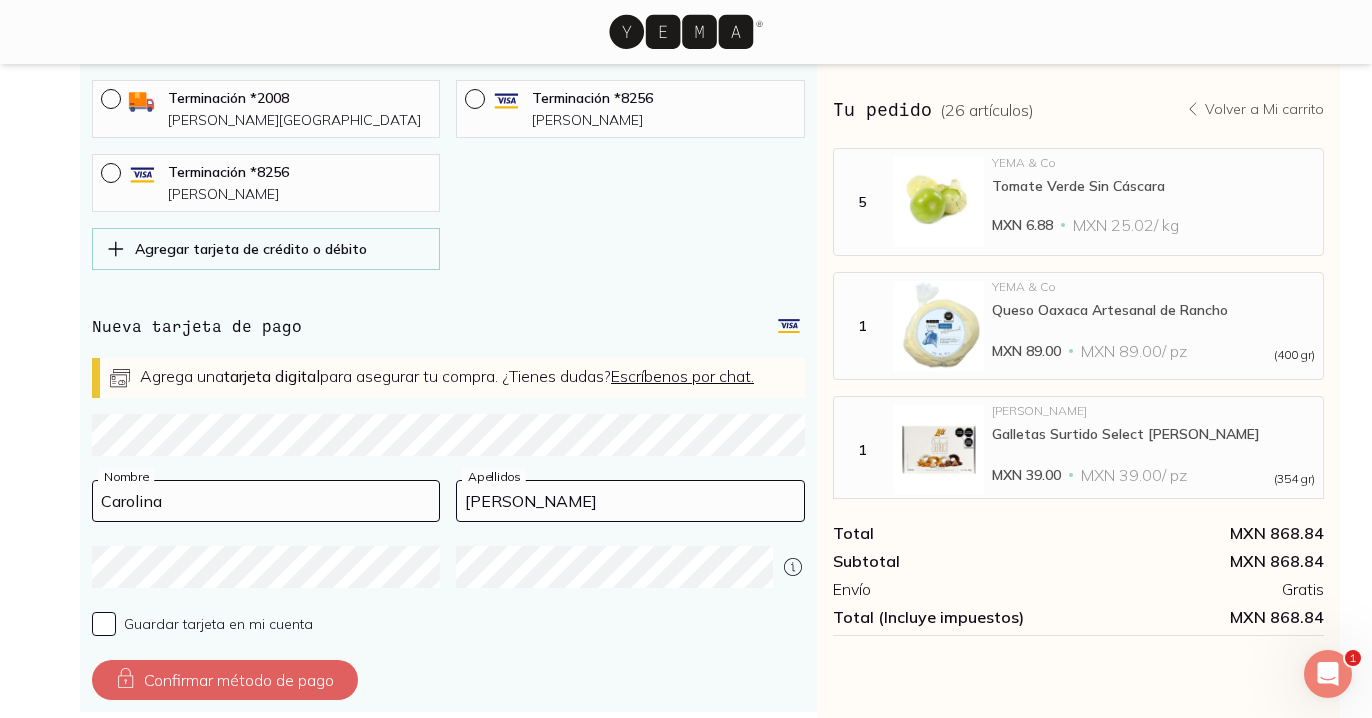 type on "[PERSON_NAME]" 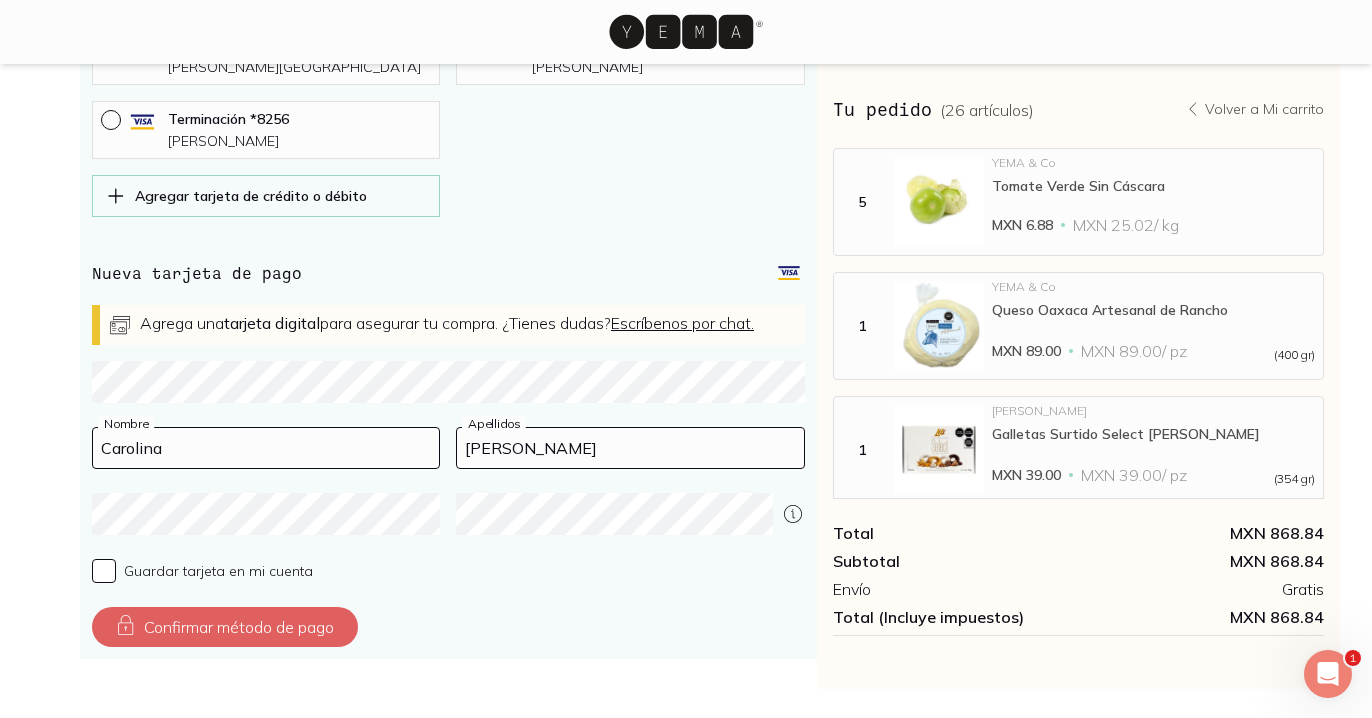 scroll, scrollTop: 1147, scrollLeft: 0, axis: vertical 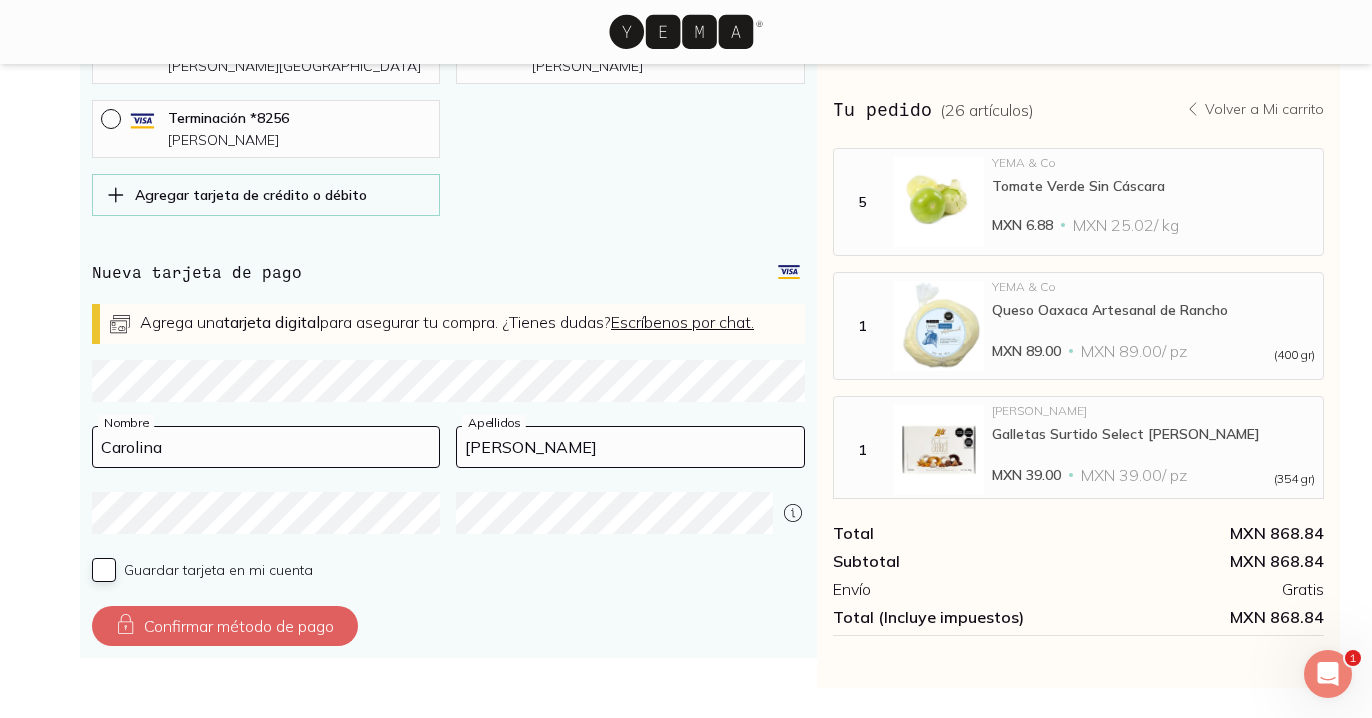 click on "Guardar tarjeta en mi cuenta" at bounding box center [104, 570] 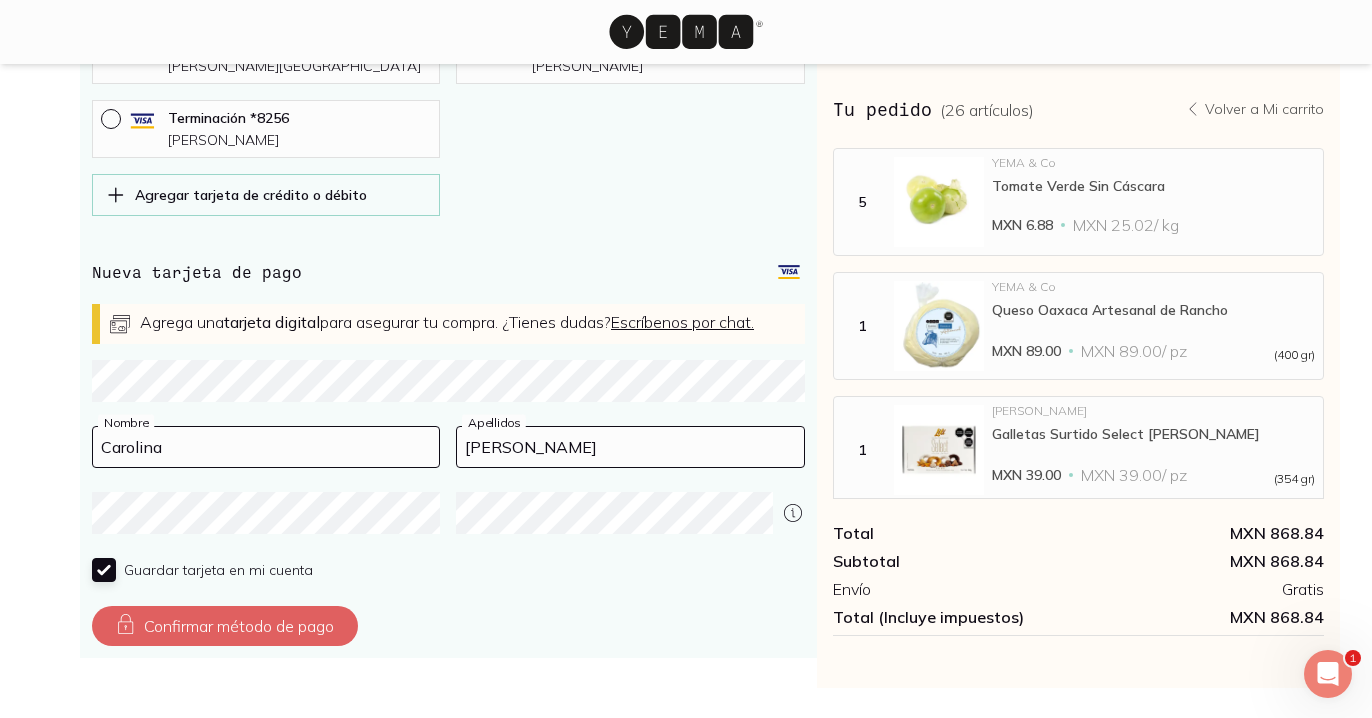 checkbox on "true" 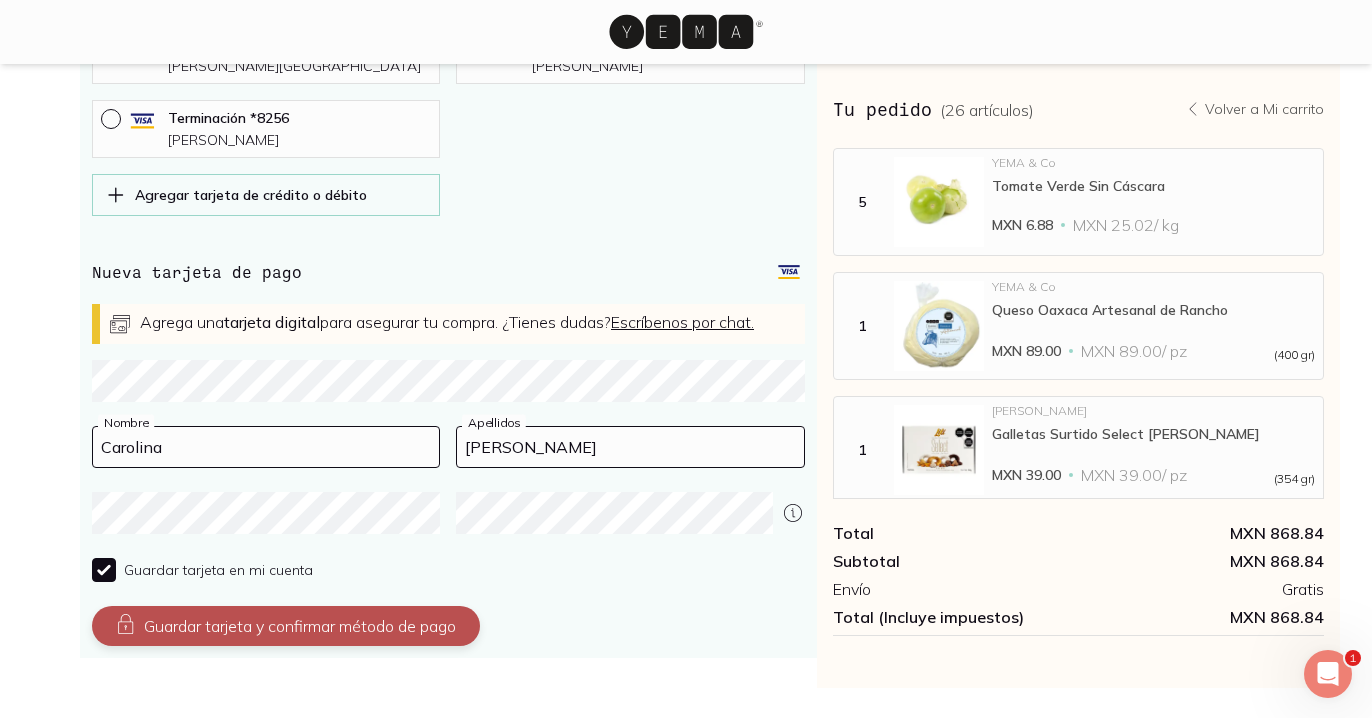 click on "Guardar tarjeta y confirmar método de pago" at bounding box center [286, 626] 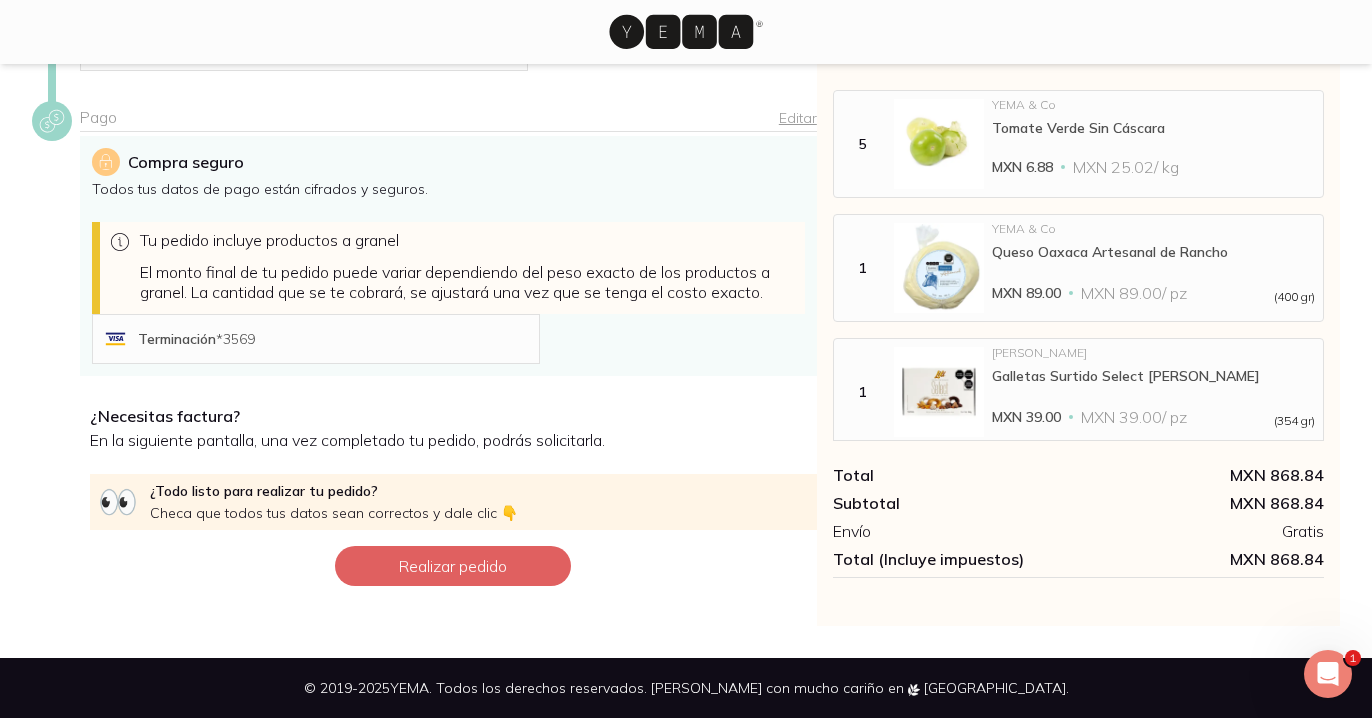scroll, scrollTop: 481, scrollLeft: 0, axis: vertical 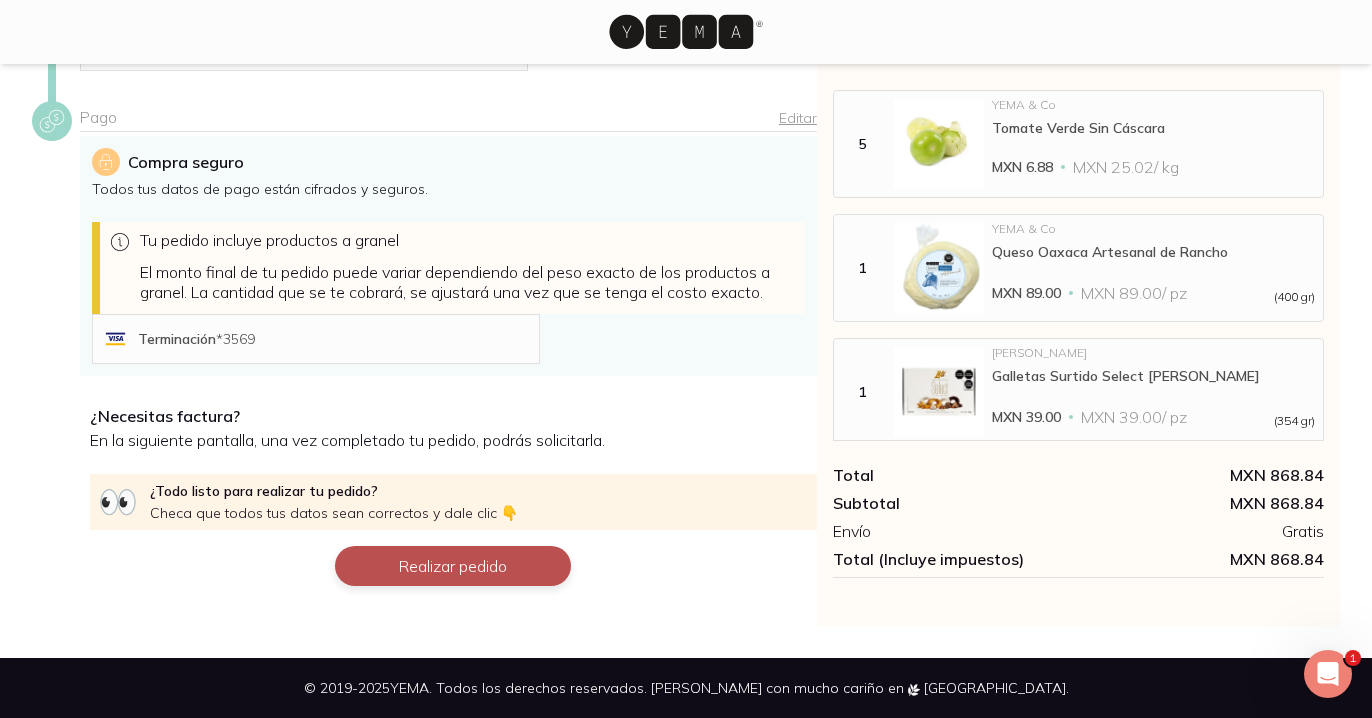 click on "Realizar pedido" at bounding box center (453, 566) 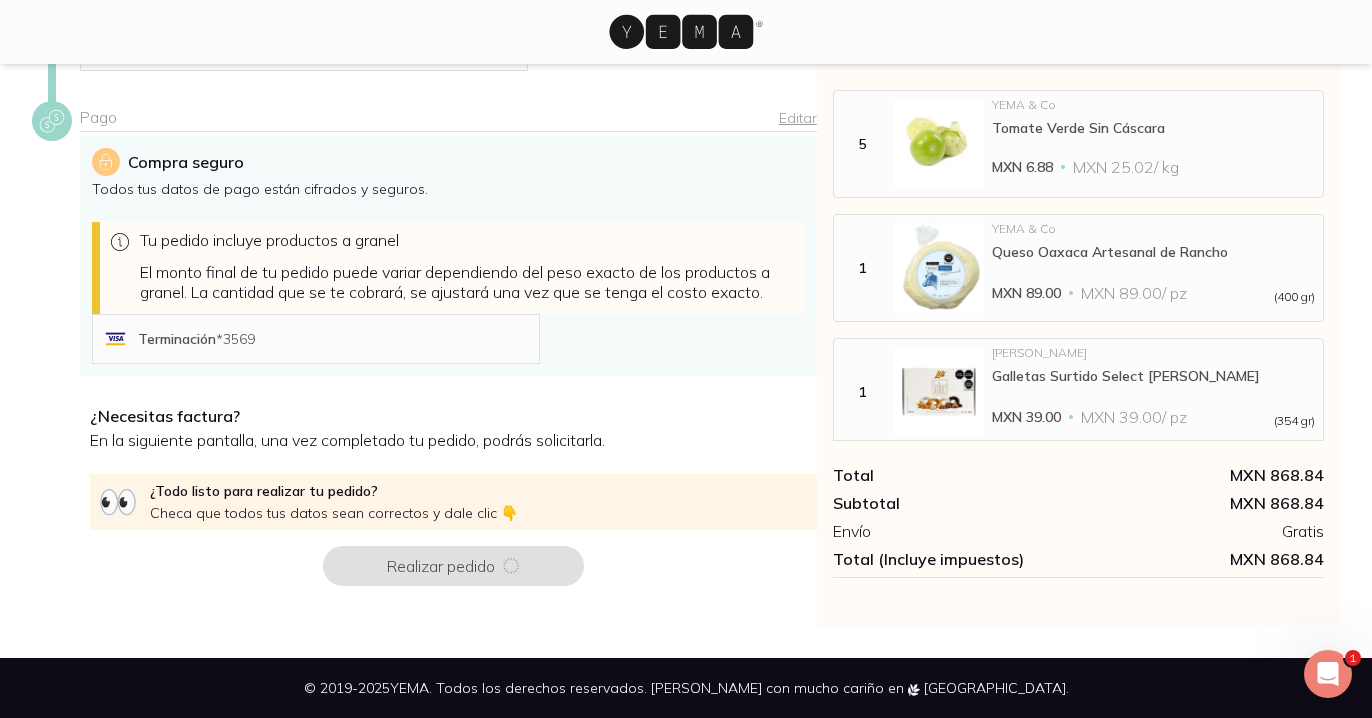 scroll, scrollTop: 0, scrollLeft: 0, axis: both 